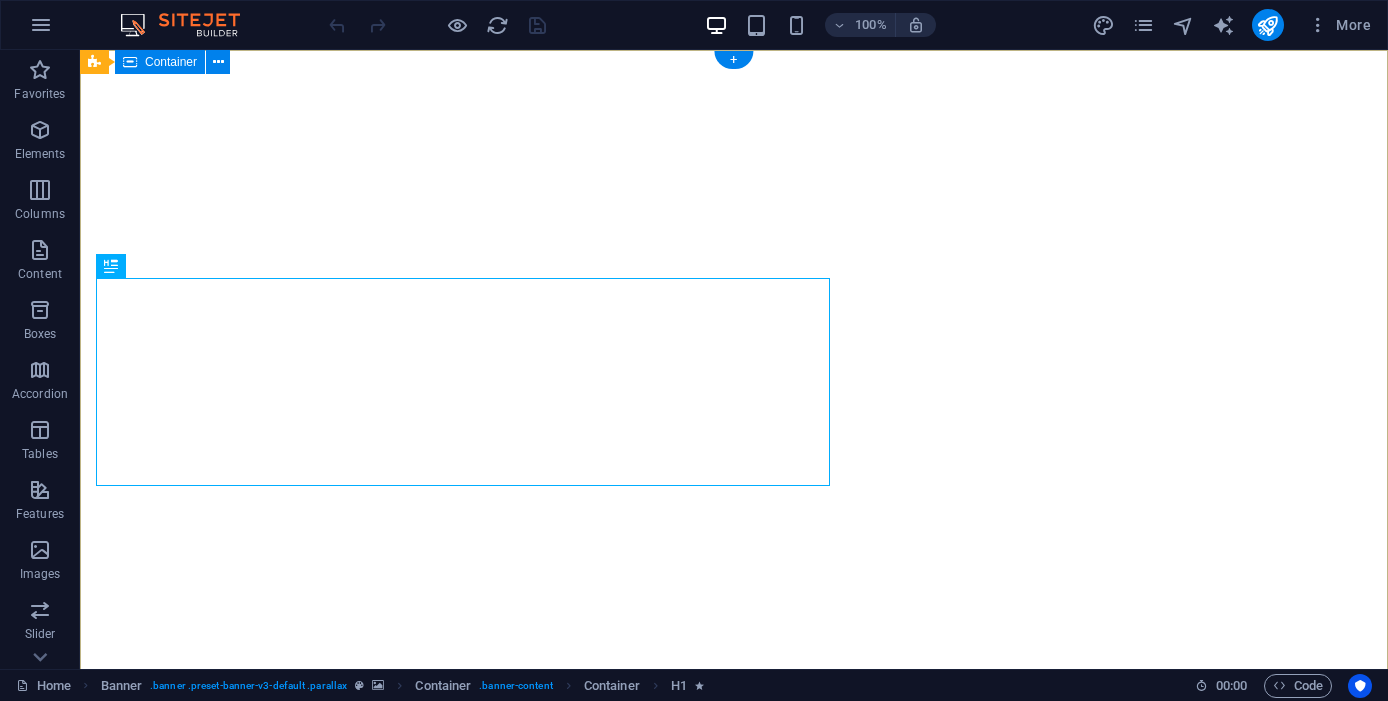 scroll, scrollTop: 0, scrollLeft: 0, axis: both 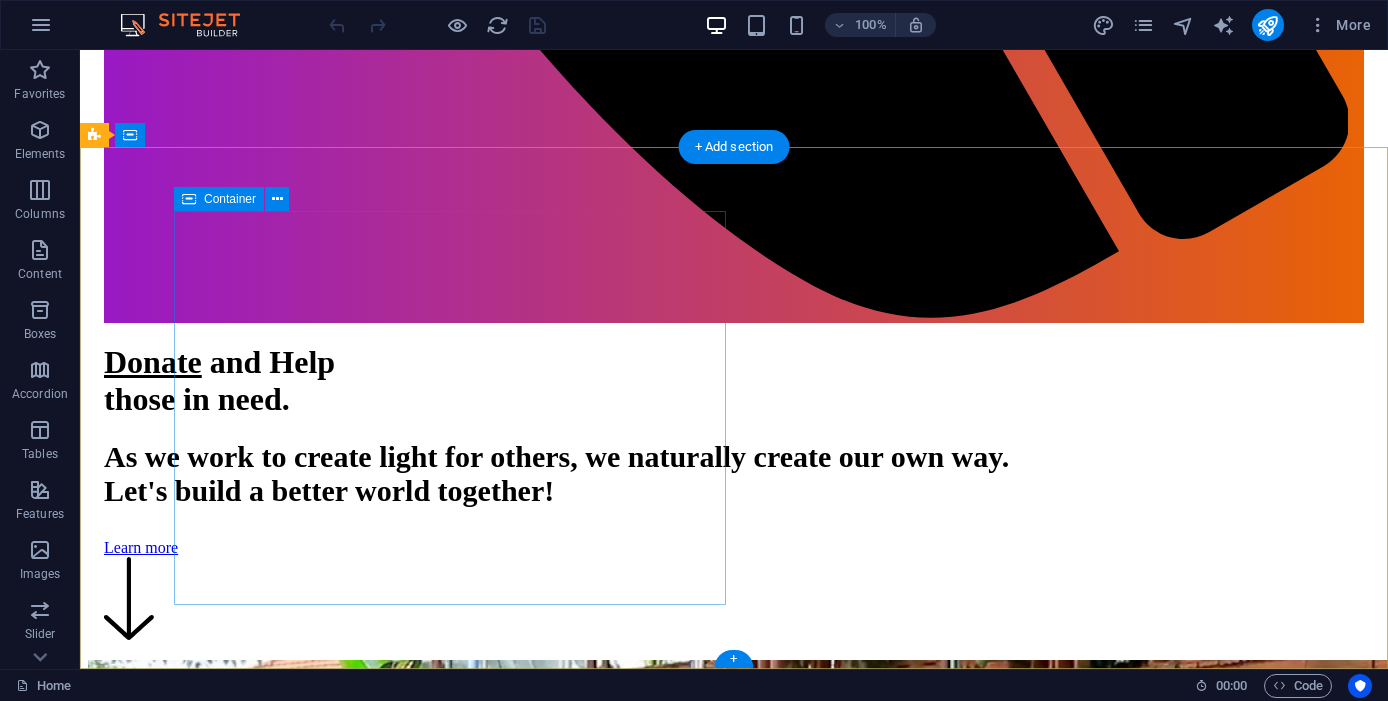 click on "Contact Feel free to contact us if you have any questions regarding our projects INITIATIVE FOR SOURCED FEEDING Plot 29 Gogonza Zone, Nsambya , [CITY] 256 [PHONE] [EMAIL]" at bounding box center [734, 5444] 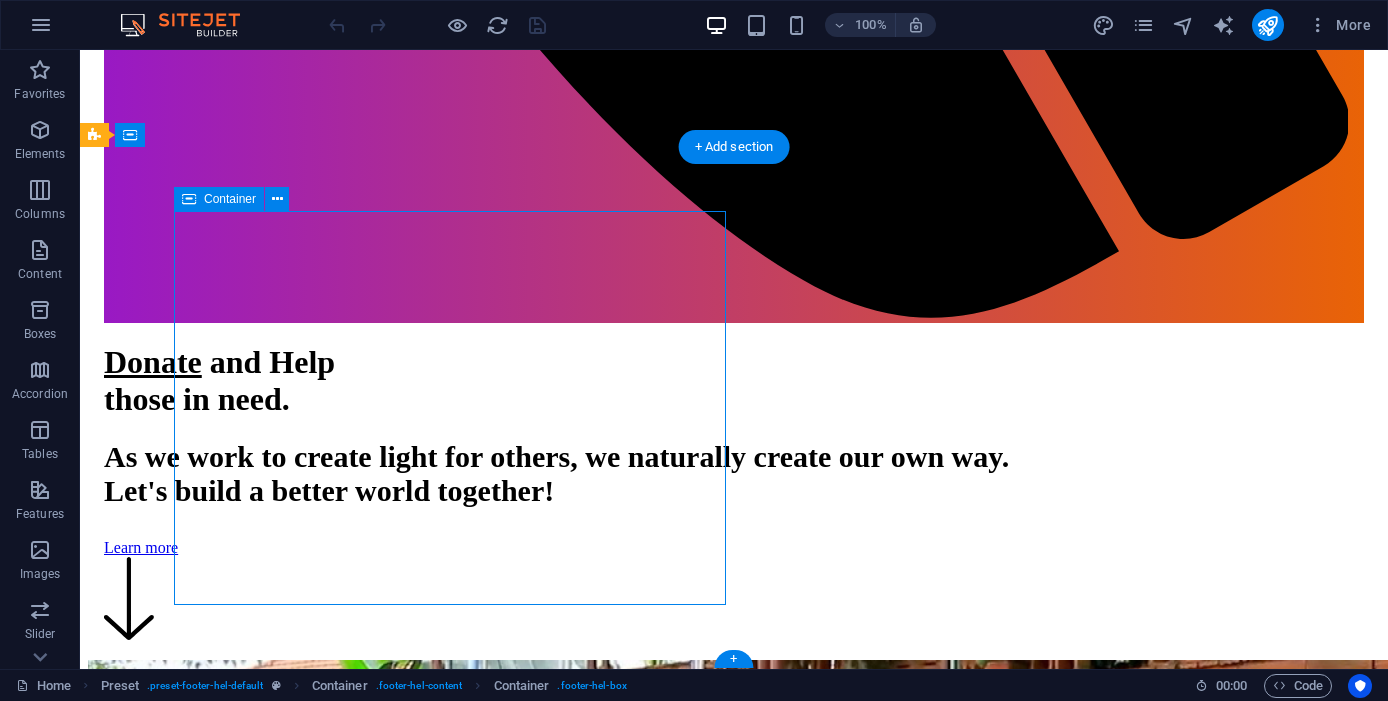 click on "Contact Feel free to contact us if you have any questions regarding our projects INITIATIVE FOR SOURCED FEEDING Plot 29 Gogonza Zone, Nsambya , [CITY] 256 [PHONE] [EMAIL]" at bounding box center [734, 5444] 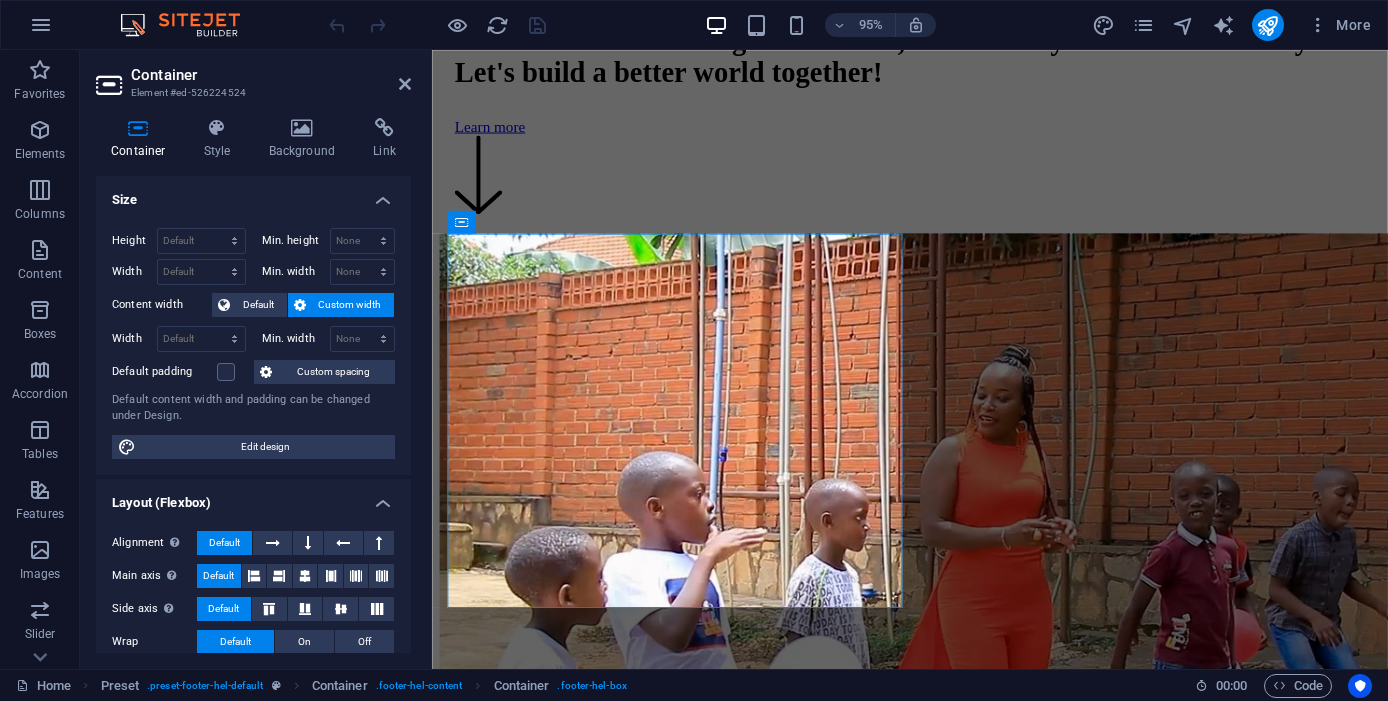 scroll, scrollTop: 2322, scrollLeft: 0, axis: vertical 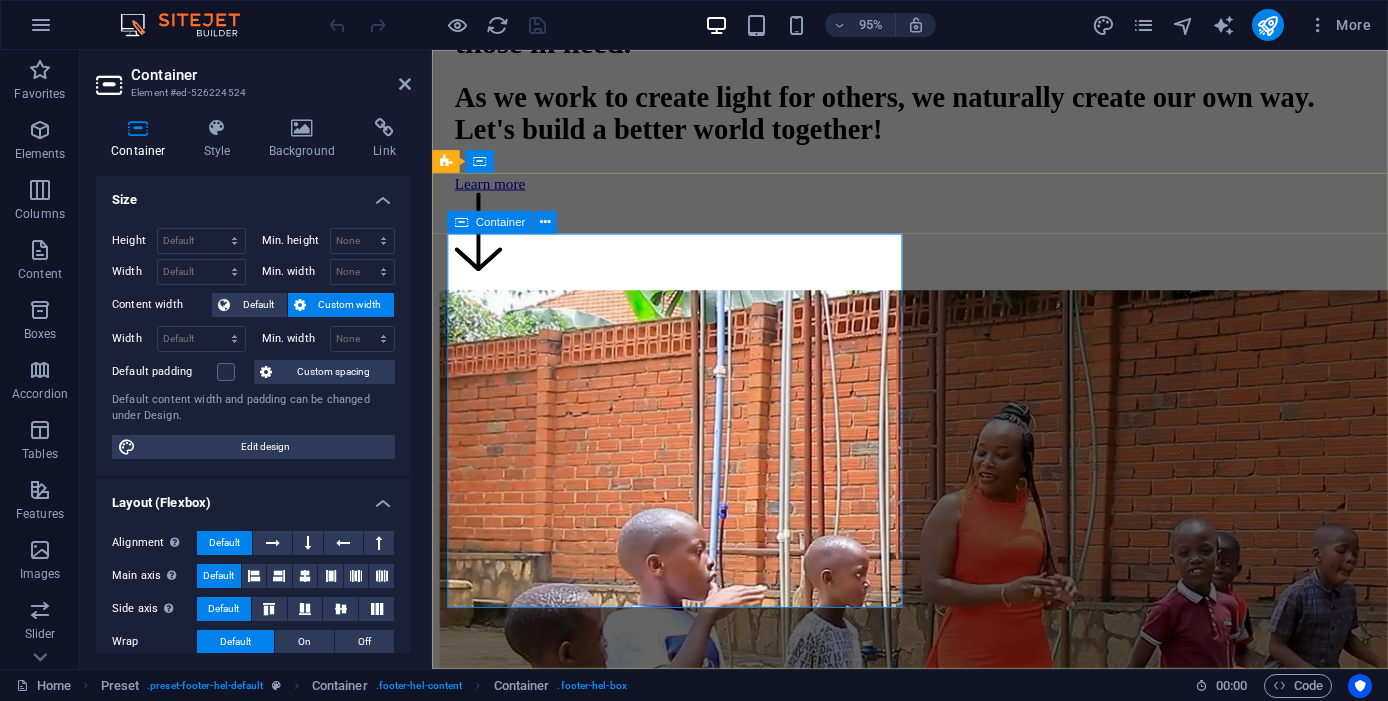 click on "Contact Feel free to contact us if you have any questions regarding our projects INITIATIVE FOR SOURCED FEEDING Plot 29 Gogonza Zone, Nsambya , [CITY] 256 [PHONE] [EMAIL]" at bounding box center [935, 4729] 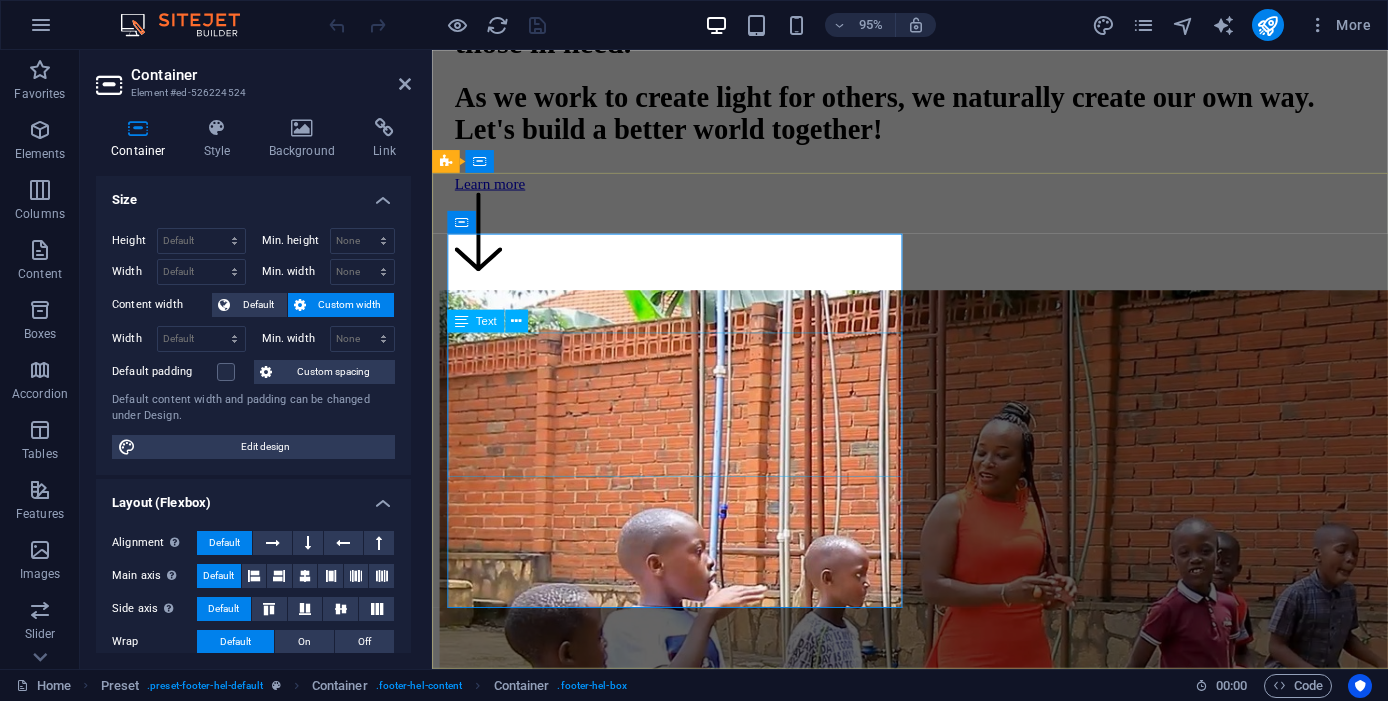 click on "INITIATIVE FOR SOURCED FEEDING Plot 29 Gogonza Zone, Nsambya , Kampala [PHONE] [EMAIL] Legal Notice | Privacy" at bounding box center [935, 4772] 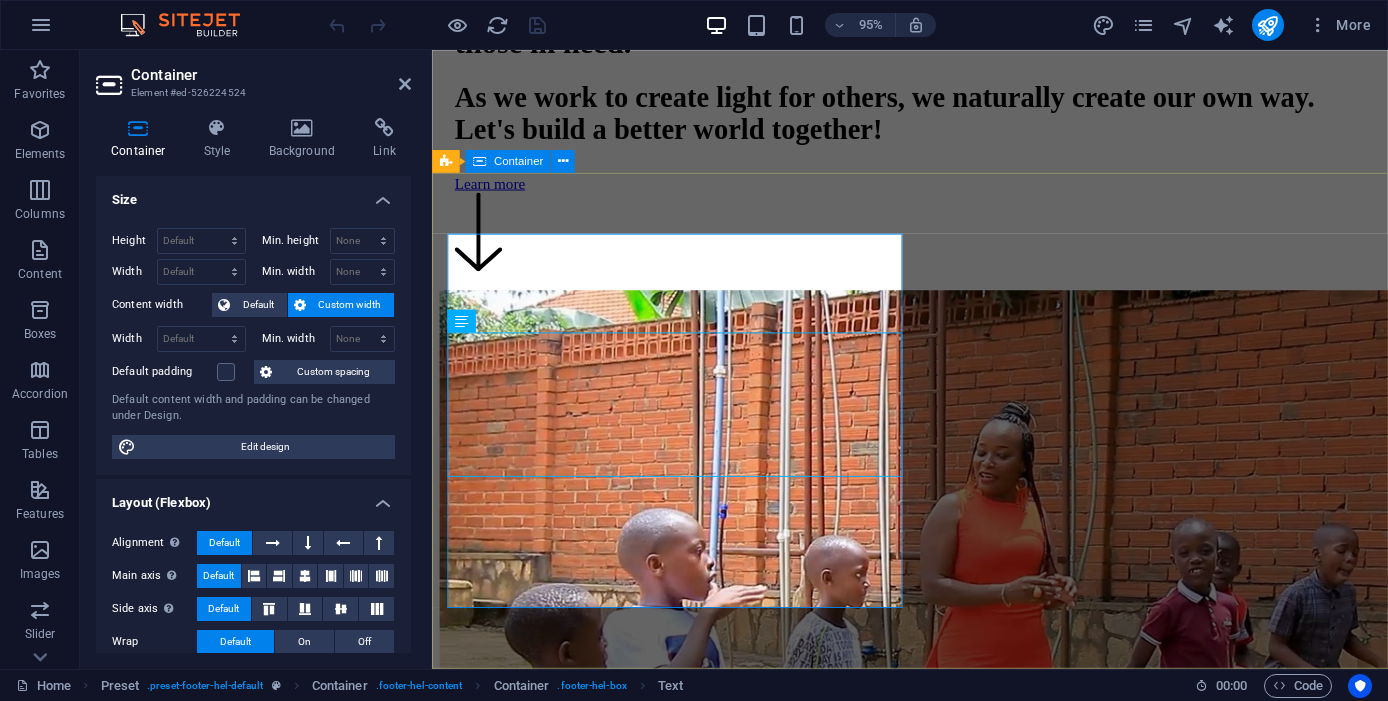 click on "Contact Feel free to contact us if you have any questions regarding our projects INITIATIVE FOR SOURCED FEEDING Plot 29 Gogonza Zone, Nsambya , [CITY] 256 [PHONE] [EMAIL] Legal Notice | Privacy   I have read and understand the privacy policy. Unreadable? Load new Send" at bounding box center (935, 4915) 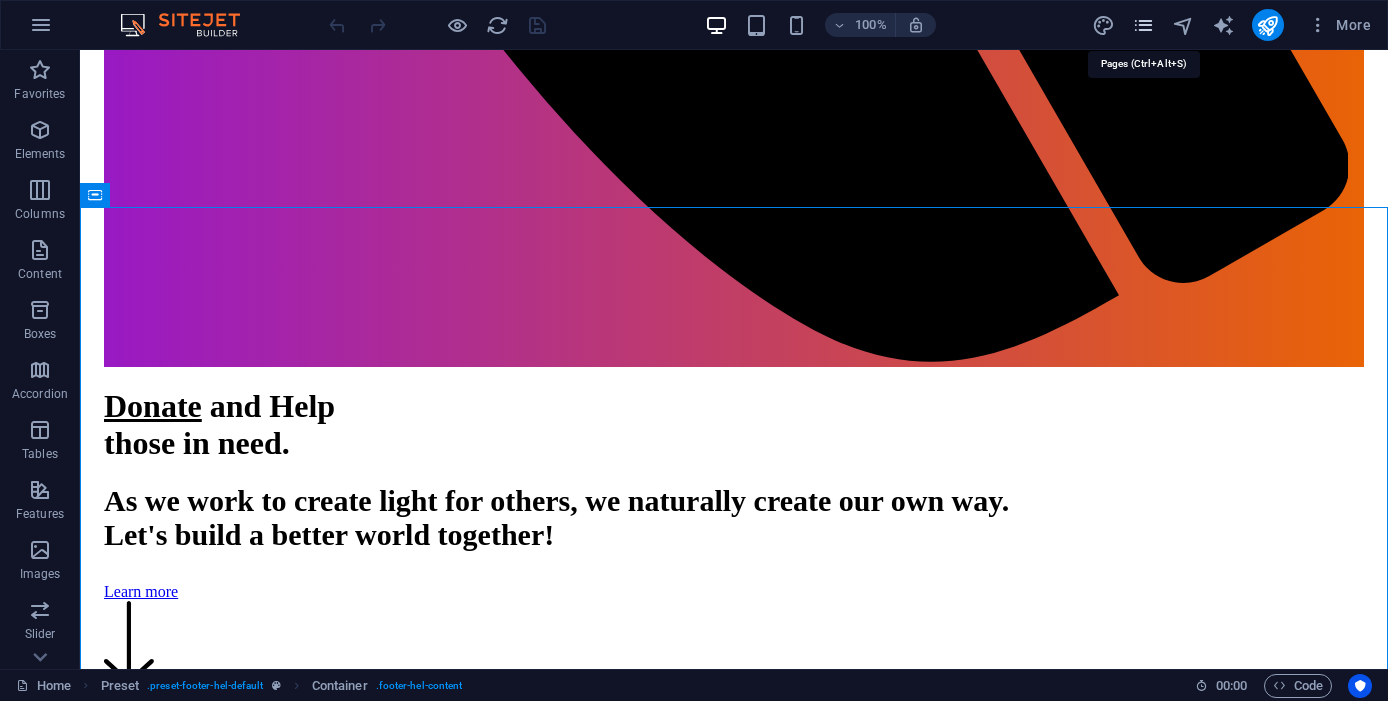 click at bounding box center (1143, 25) 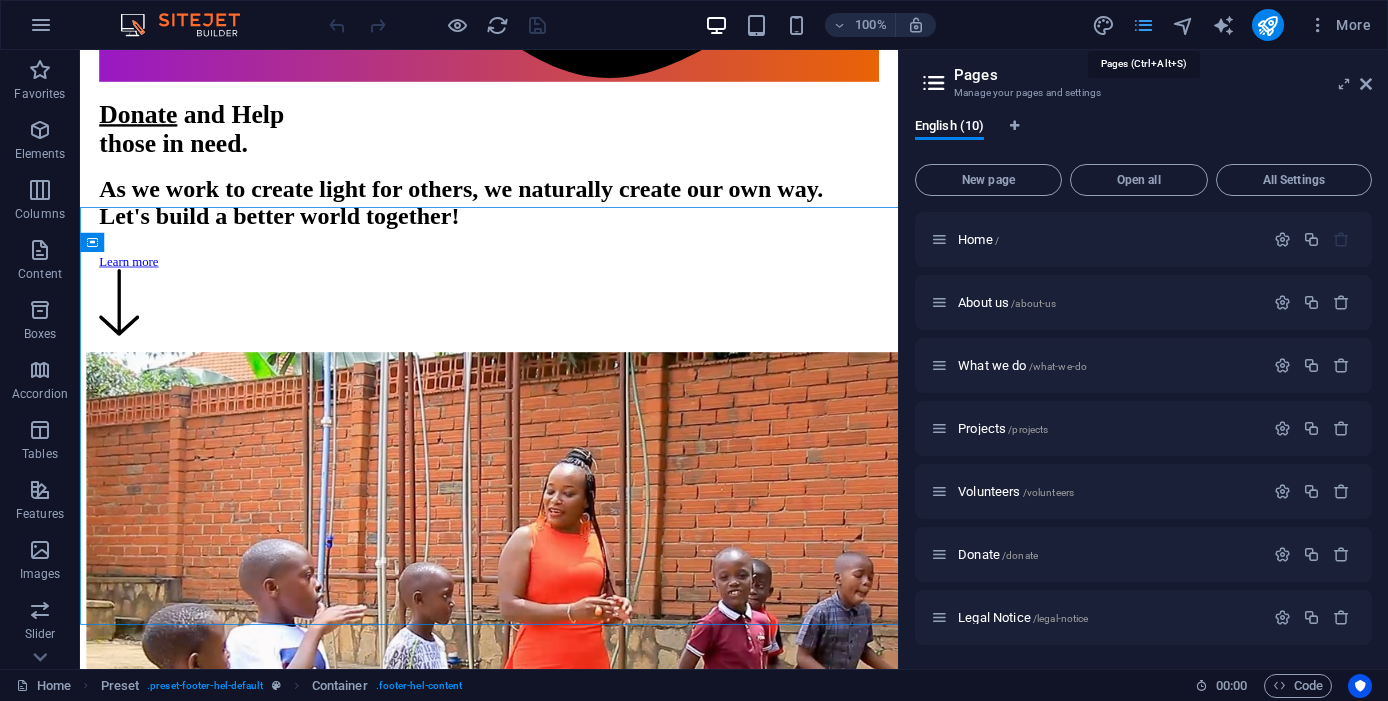 scroll, scrollTop: 2283, scrollLeft: 0, axis: vertical 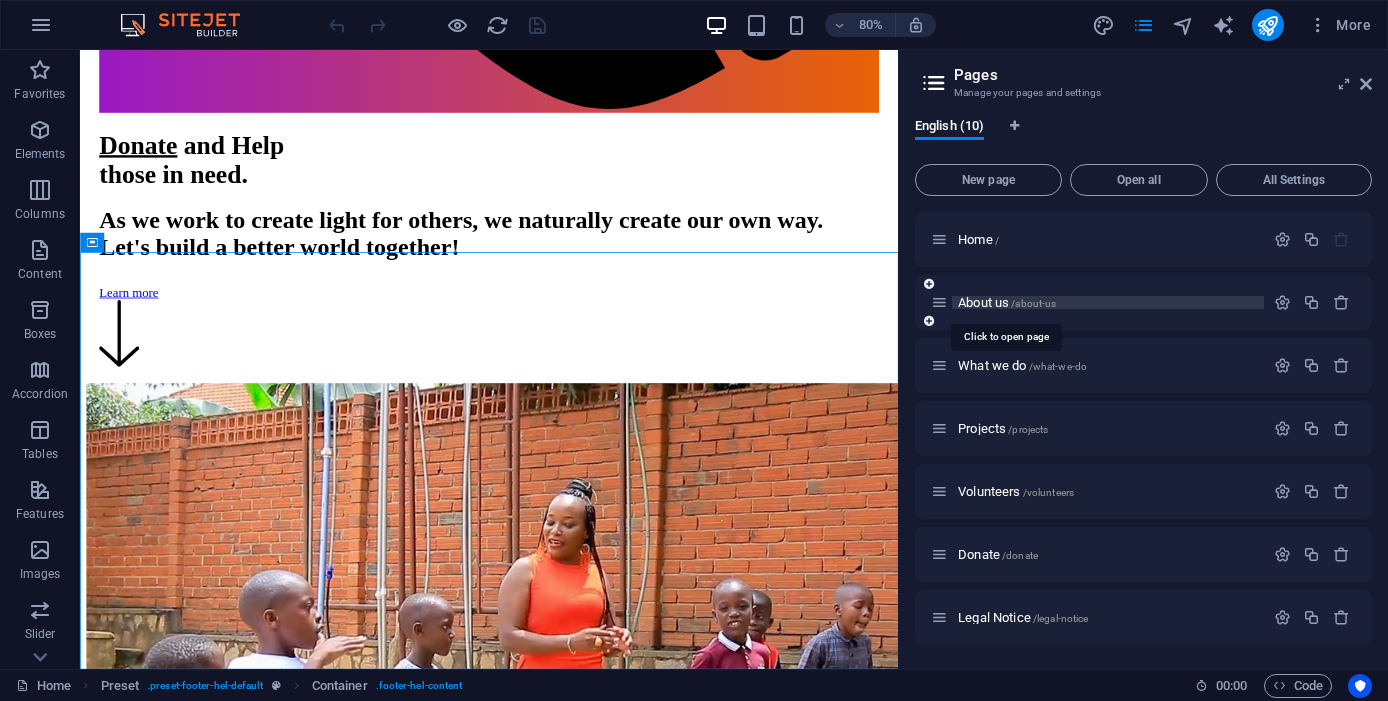 click on "About us /about-us" at bounding box center (1007, 302) 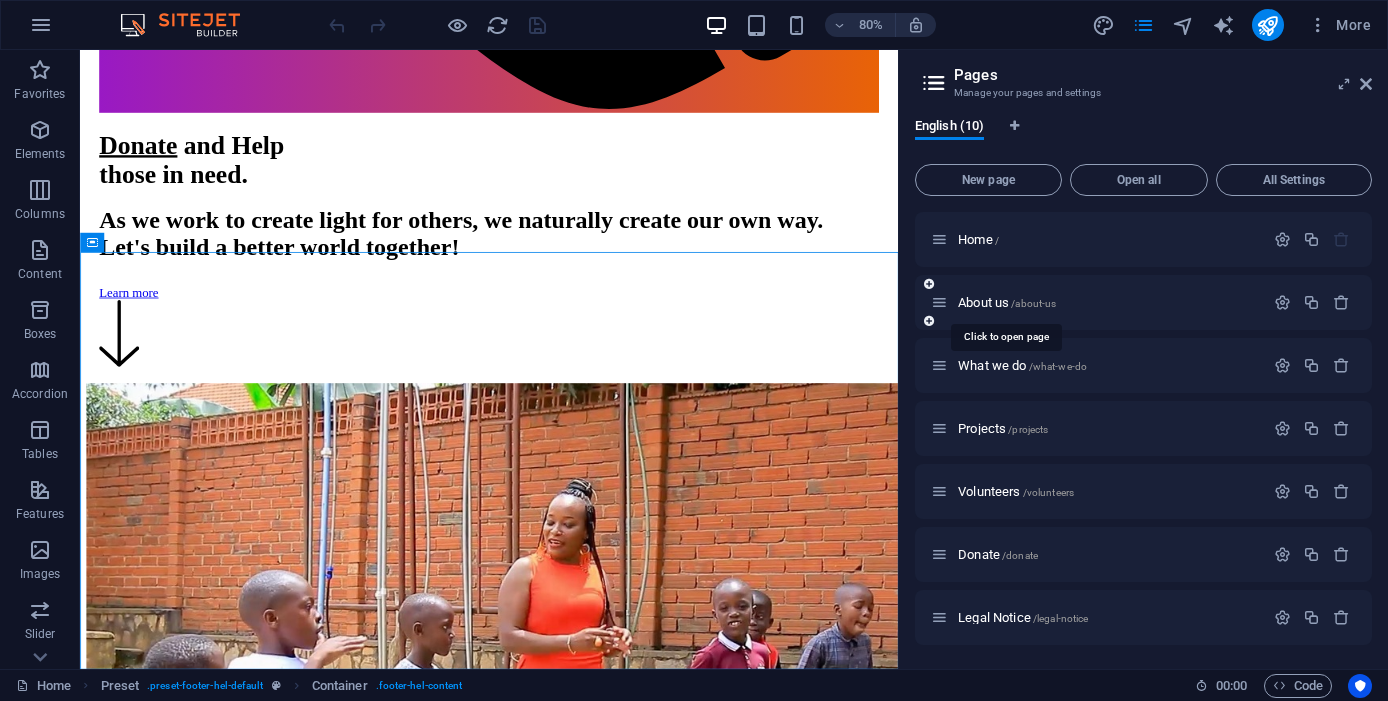 scroll, scrollTop: 0, scrollLeft: 0, axis: both 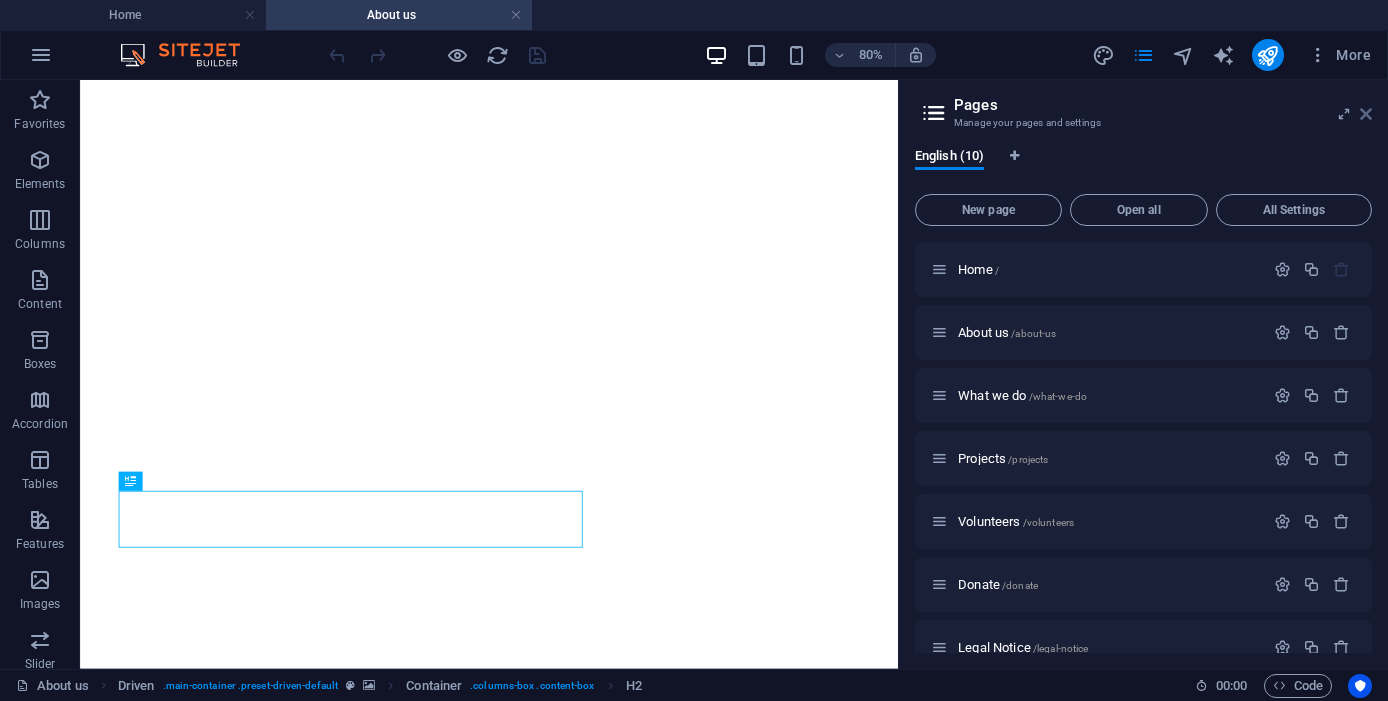 click at bounding box center (1366, 114) 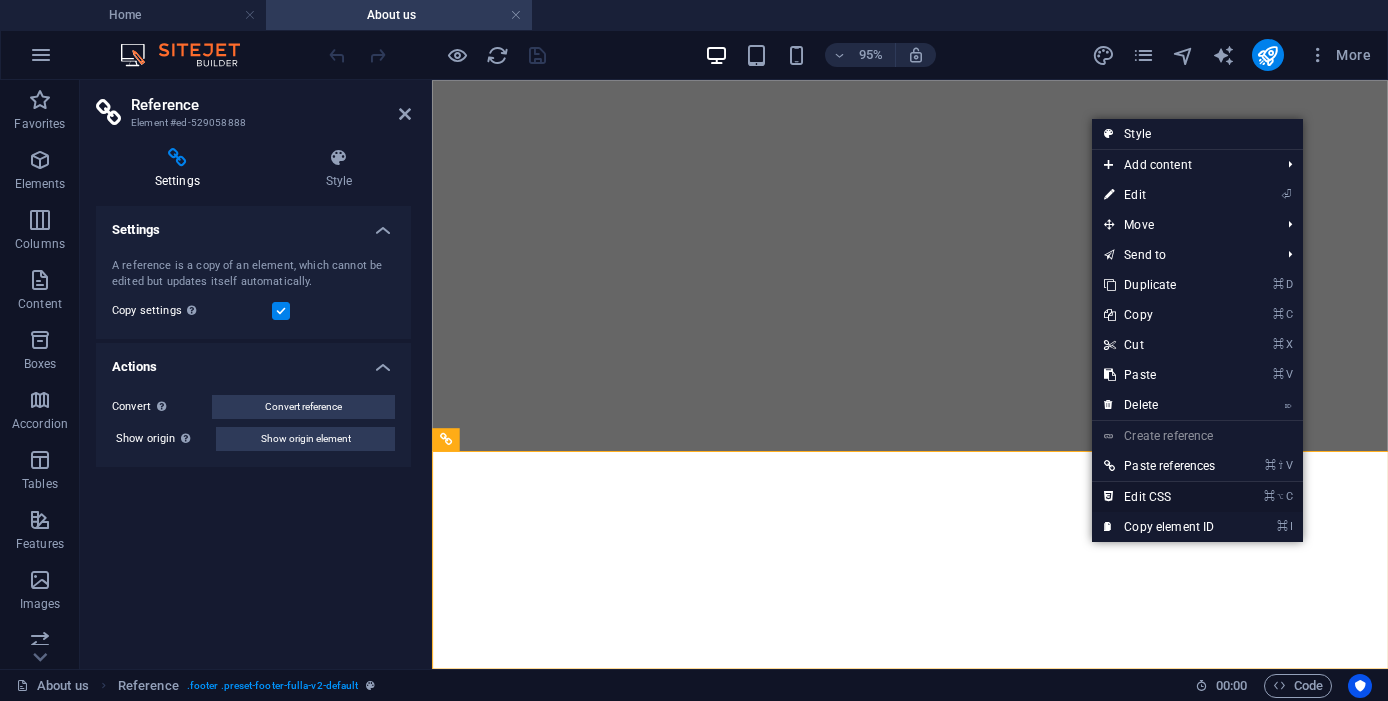 click on "⌘ ⌥ C  Edit CSS" at bounding box center [1159, 497] 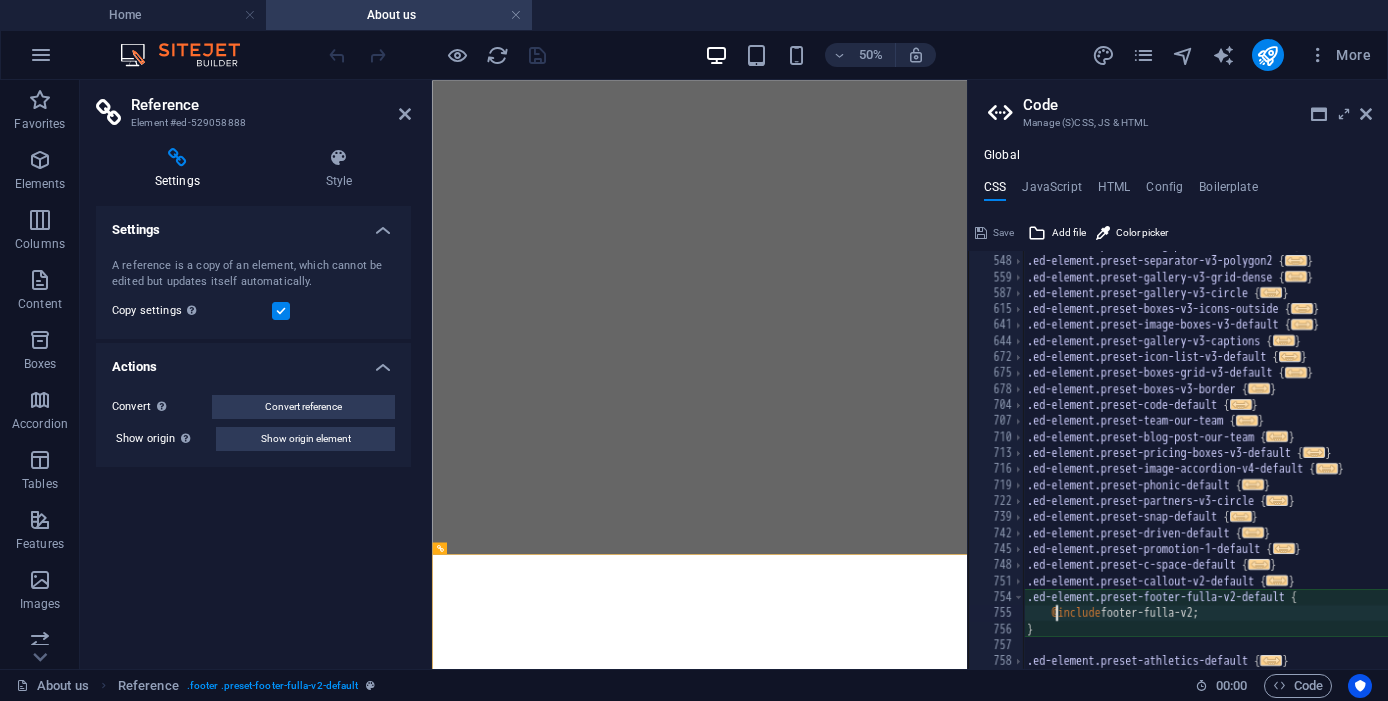 type on "@include footer-fulla-v2;" 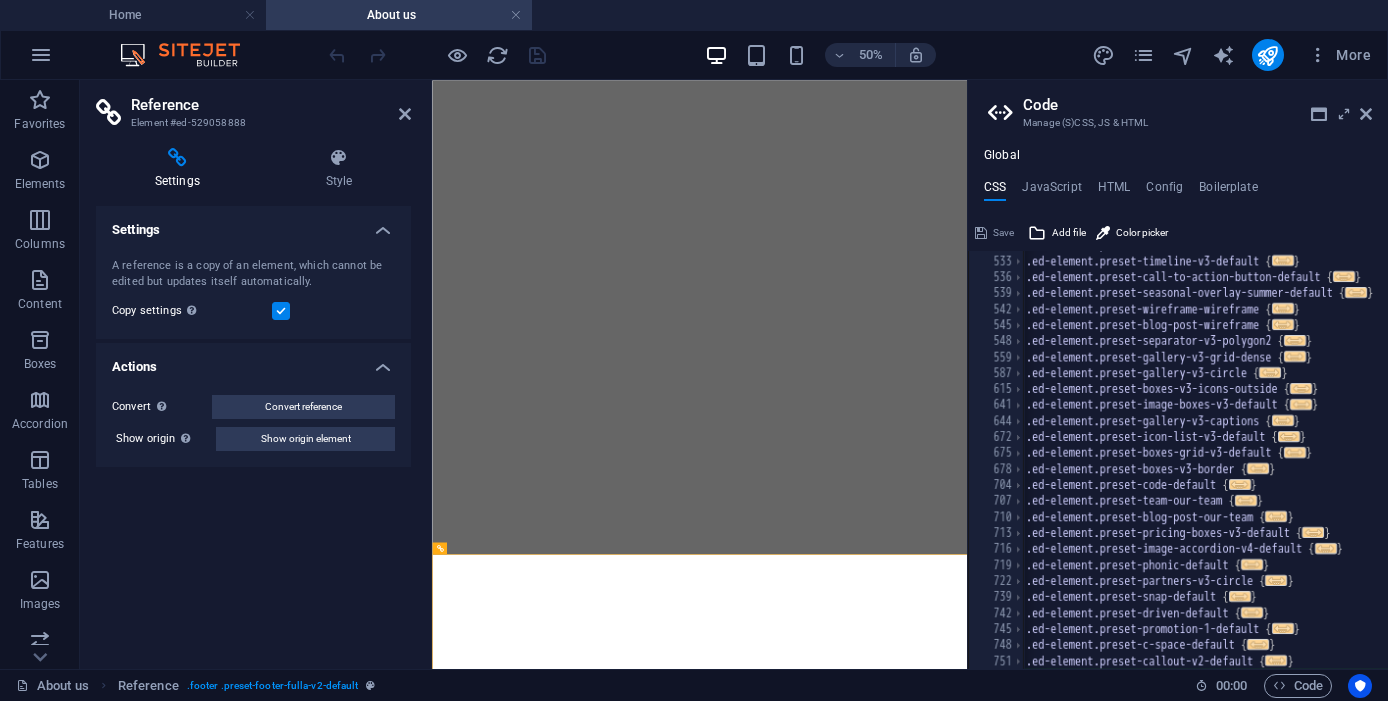 scroll, scrollTop: 1614, scrollLeft: 0, axis: vertical 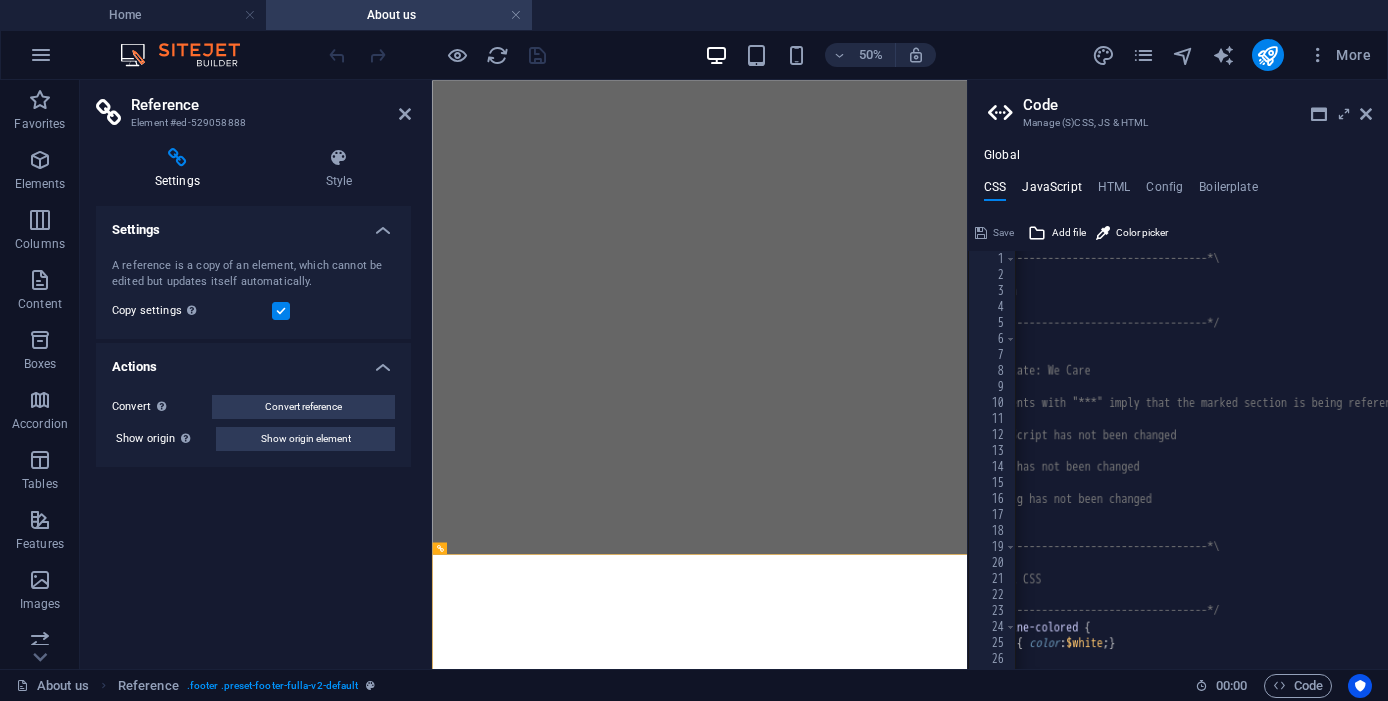 click on "JavaScript" at bounding box center [1051, 191] 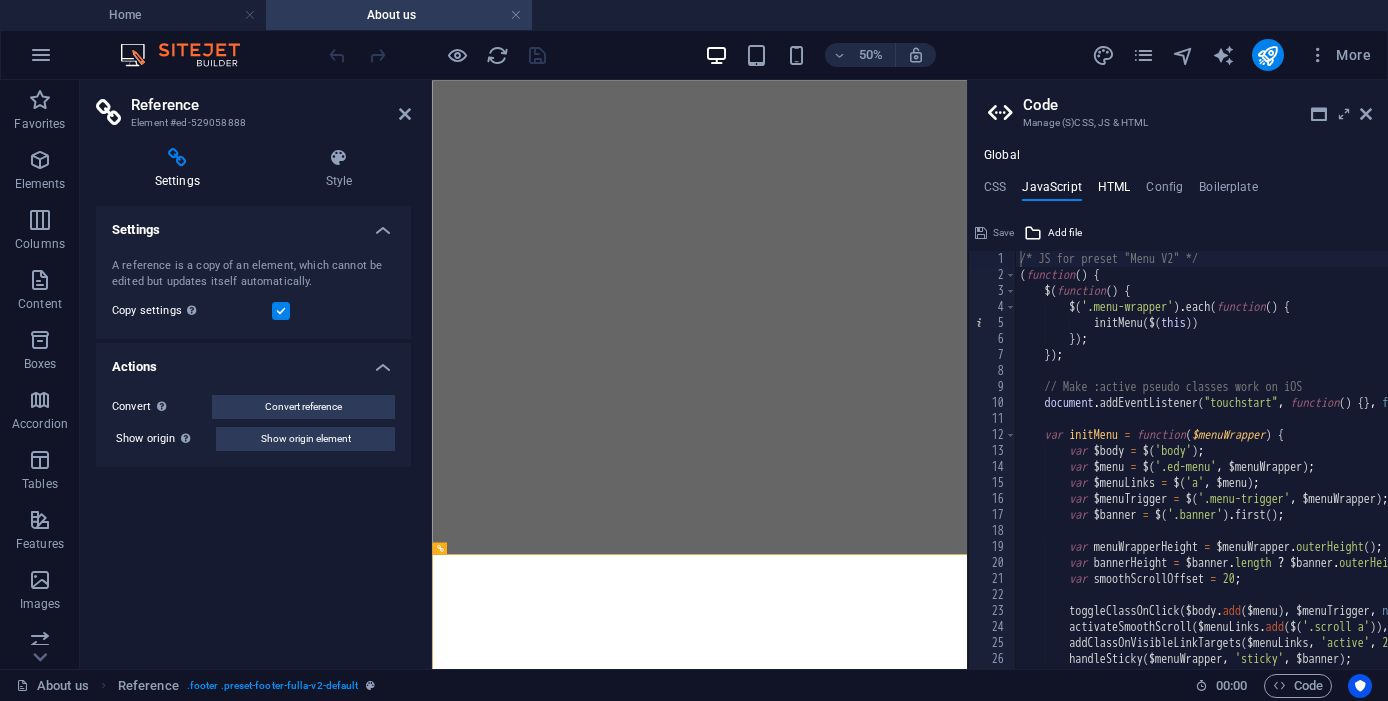 click on "HTML" at bounding box center [1114, 191] 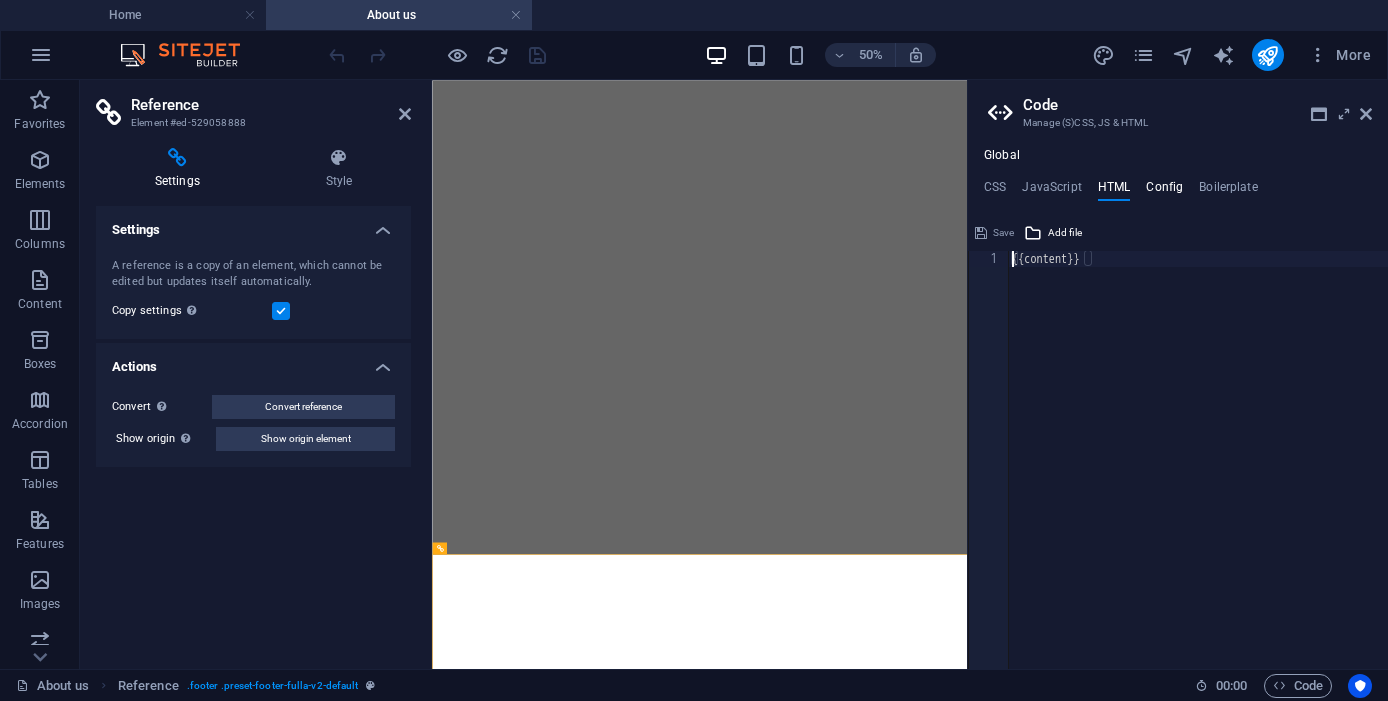 click on "Config" at bounding box center (1164, 191) 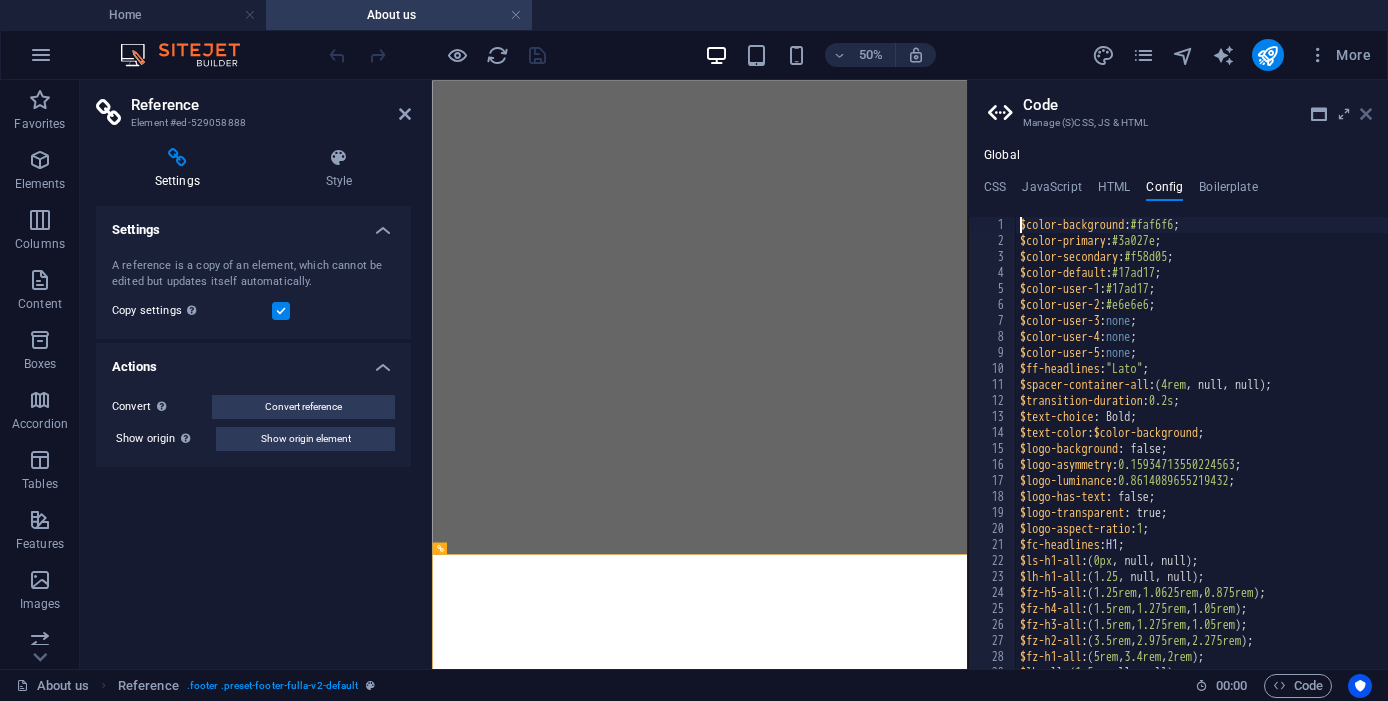 click at bounding box center (1366, 114) 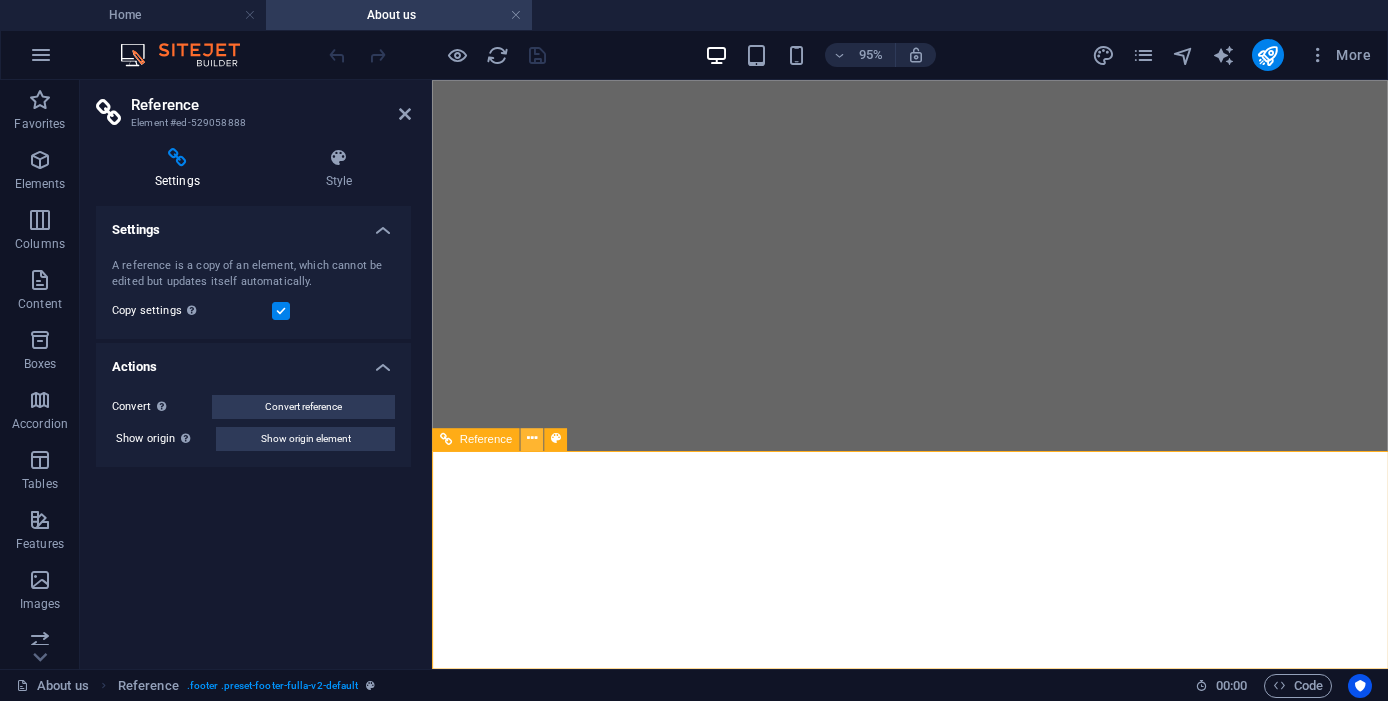 click at bounding box center [532, 439] 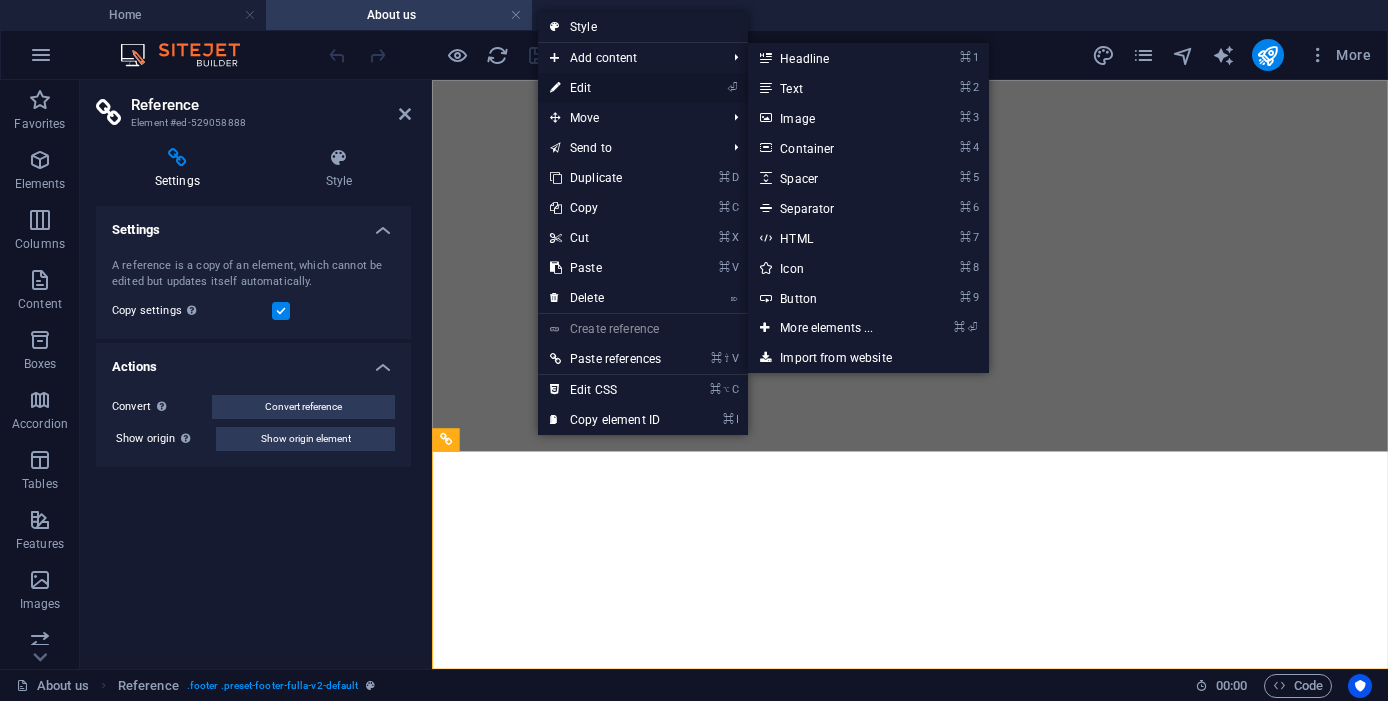 click on "⏎  Edit" at bounding box center [605, 88] 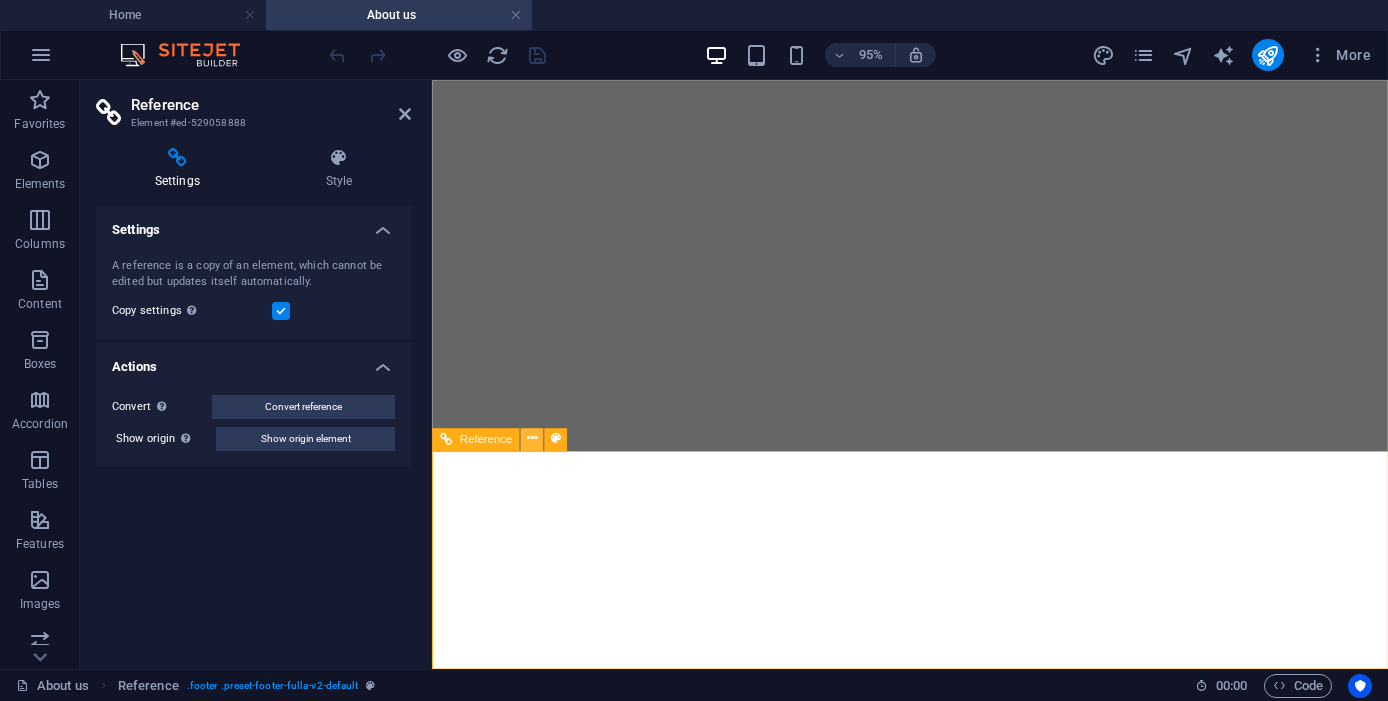 click at bounding box center [532, 439] 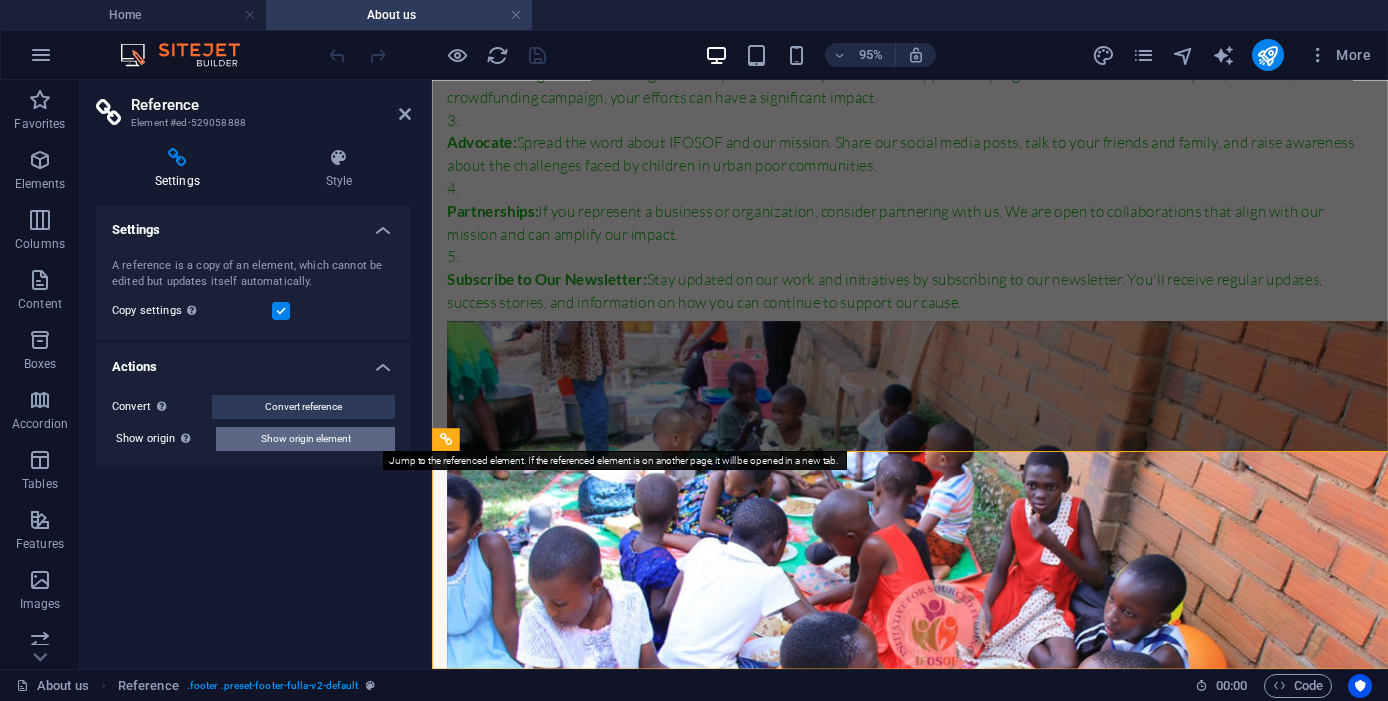 click on "Show origin element" at bounding box center (306, 439) 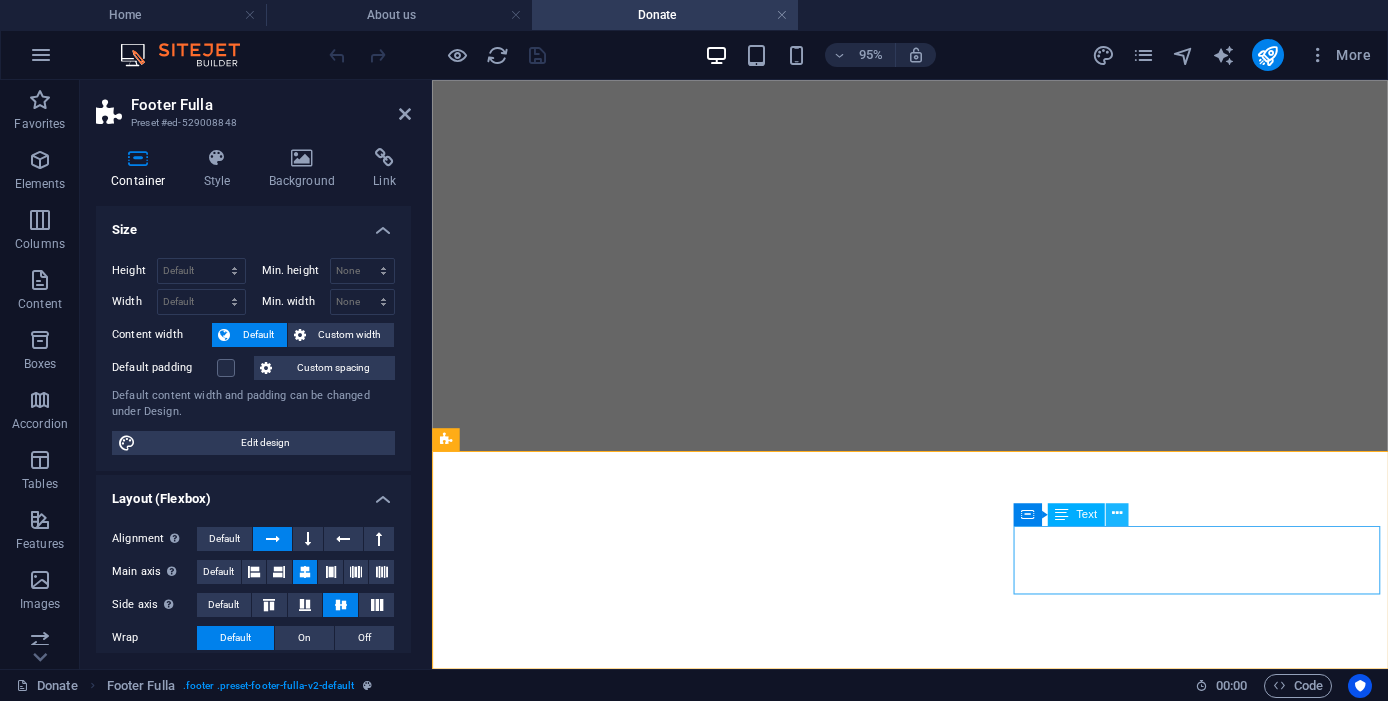 click at bounding box center (1116, 514) 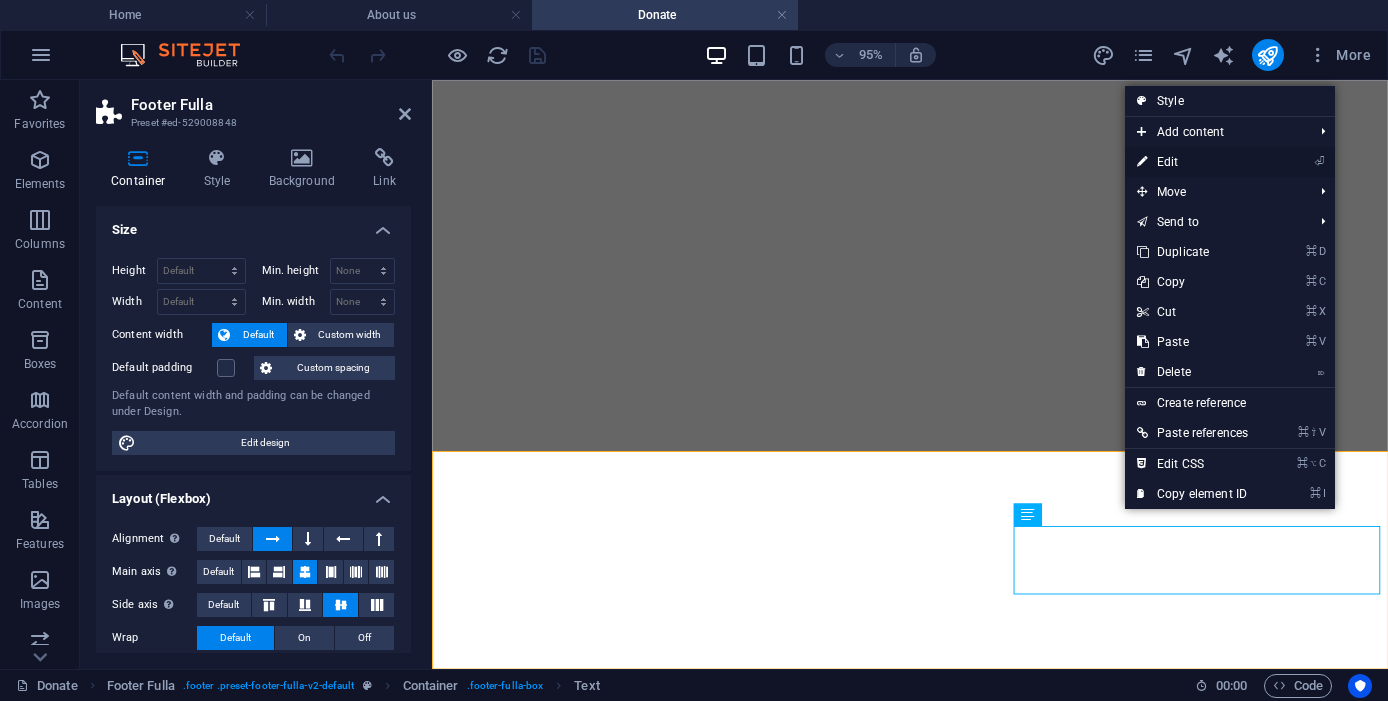 click on "⏎  Edit" at bounding box center (1192, 162) 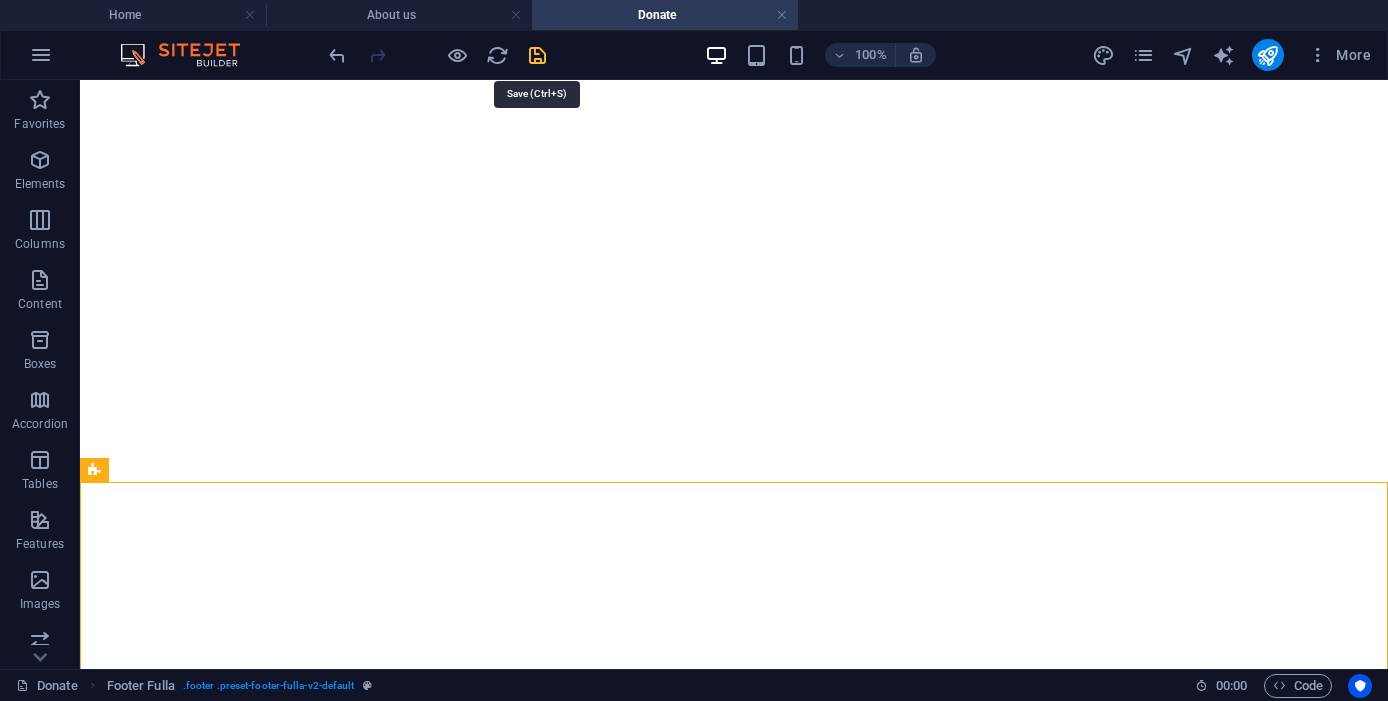 click at bounding box center [537, 55] 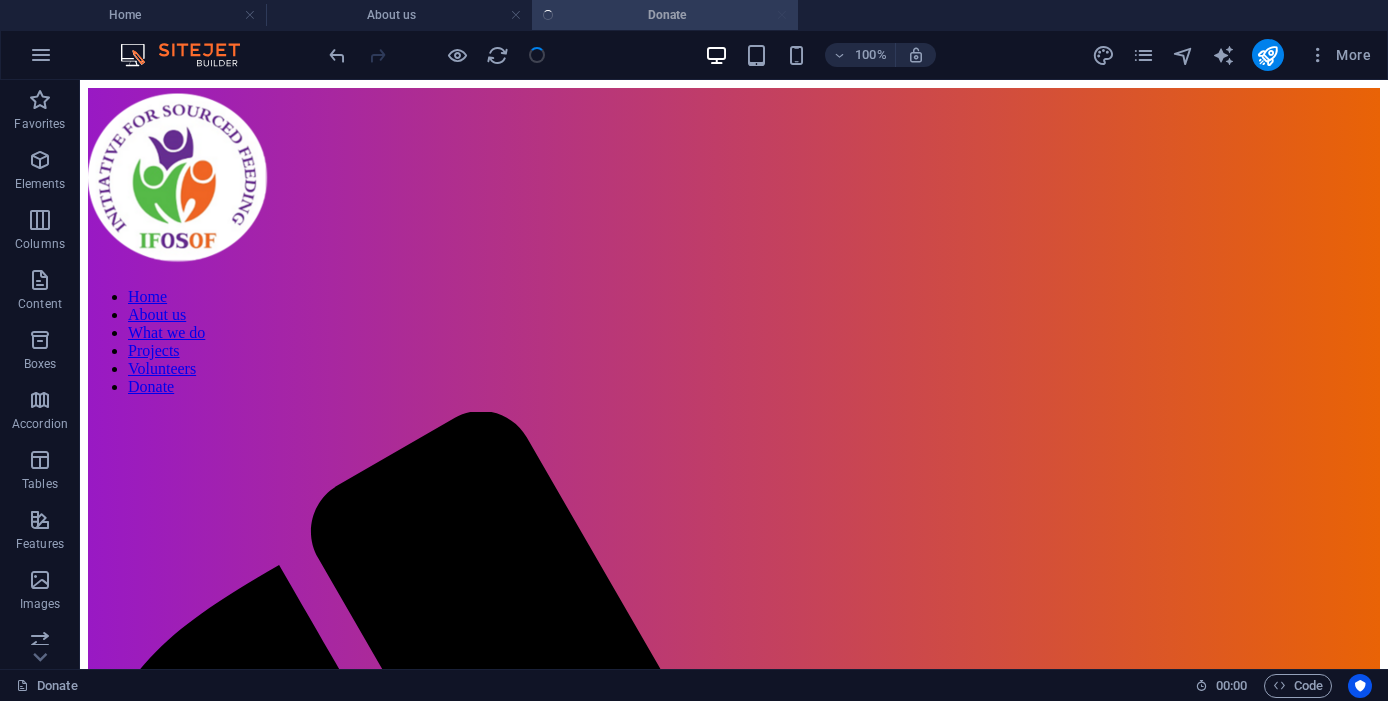 scroll, scrollTop: 4310, scrollLeft: 0, axis: vertical 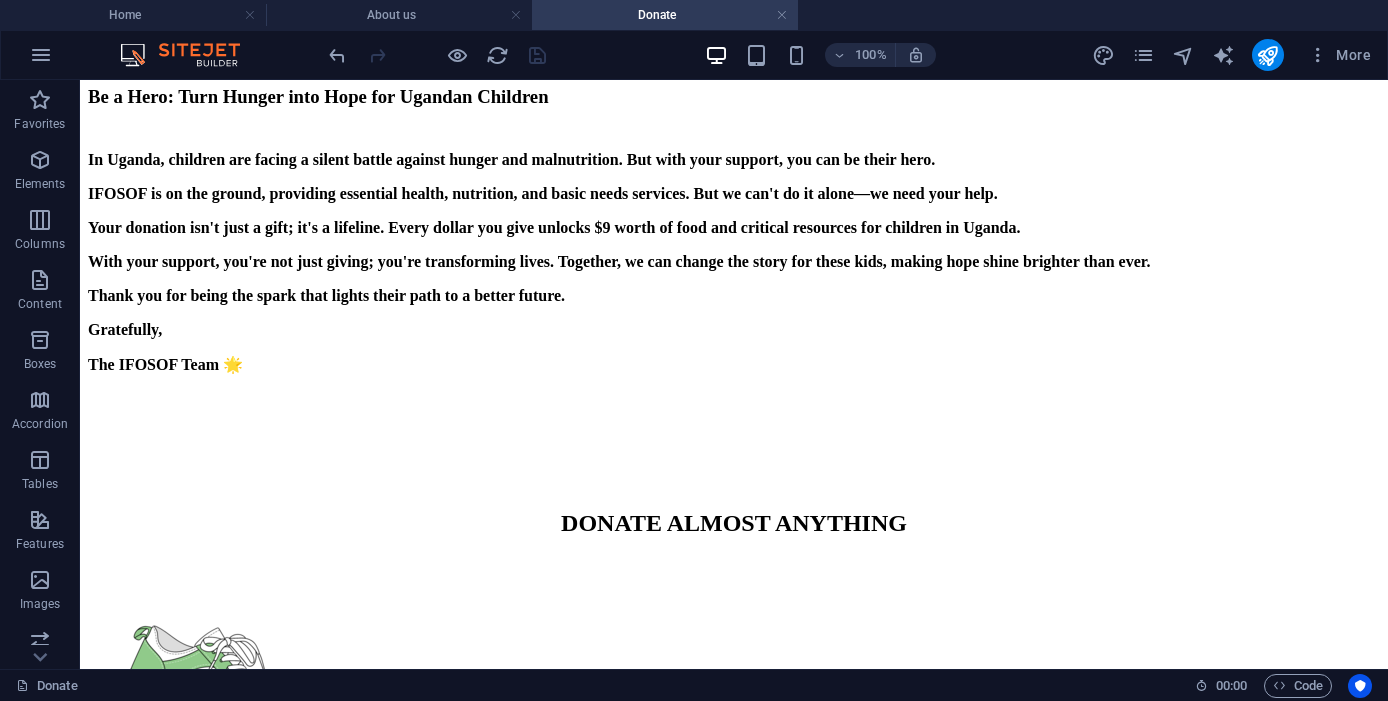 click on "Donate" at bounding box center [665, 15] 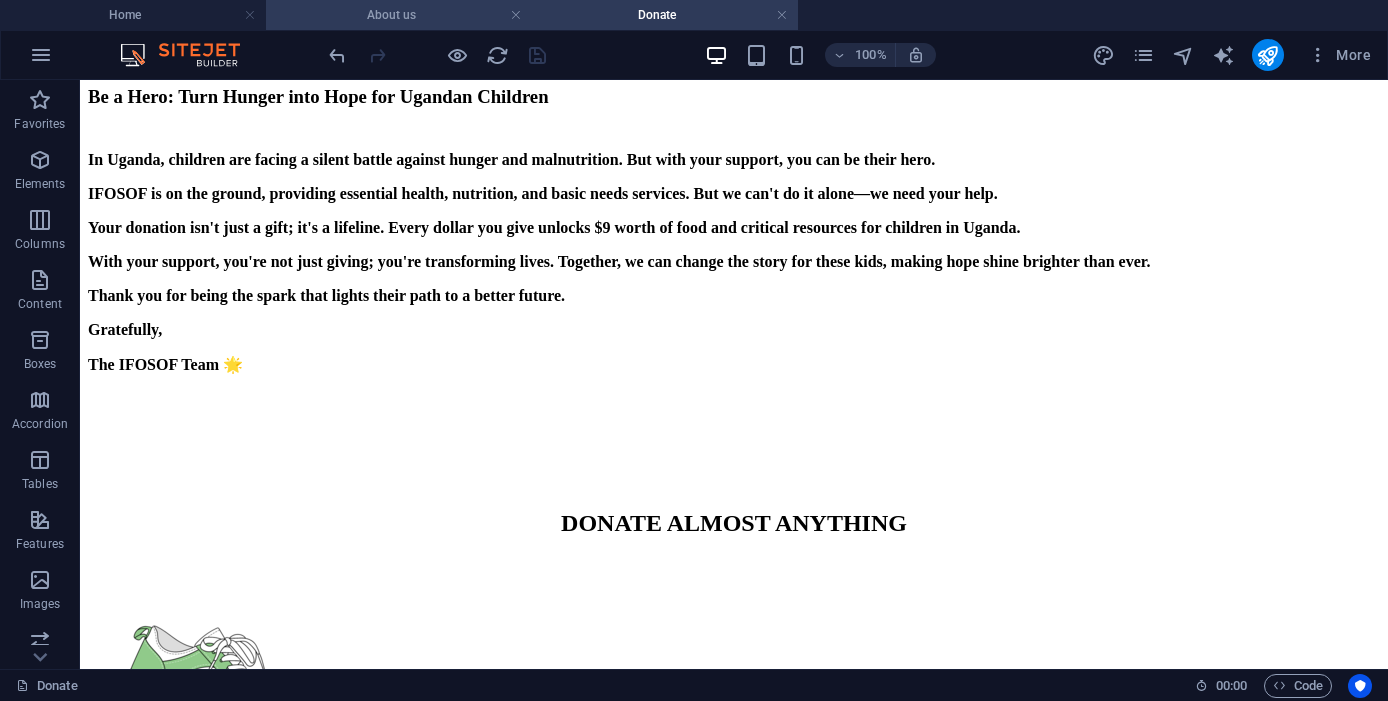 click on "About us" at bounding box center [399, 15] 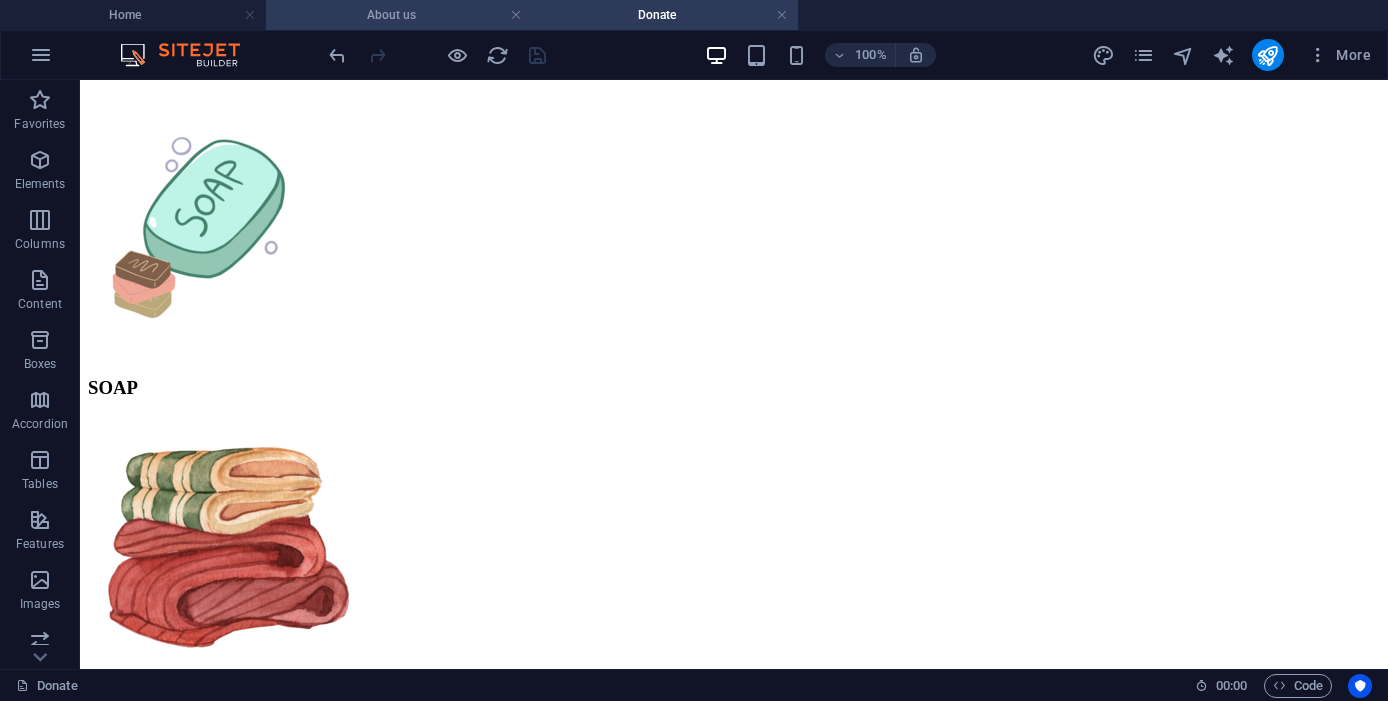scroll, scrollTop: 0, scrollLeft: 0, axis: both 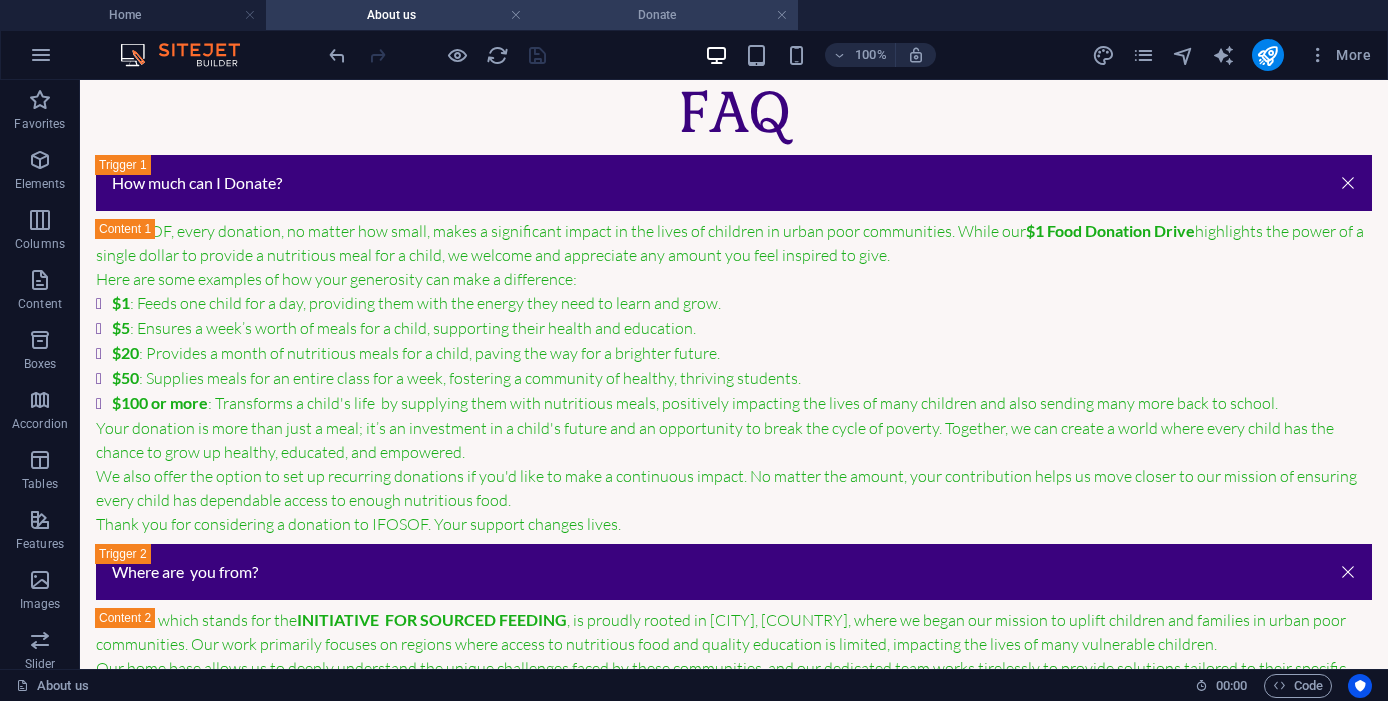 click on "Donate" at bounding box center [665, 15] 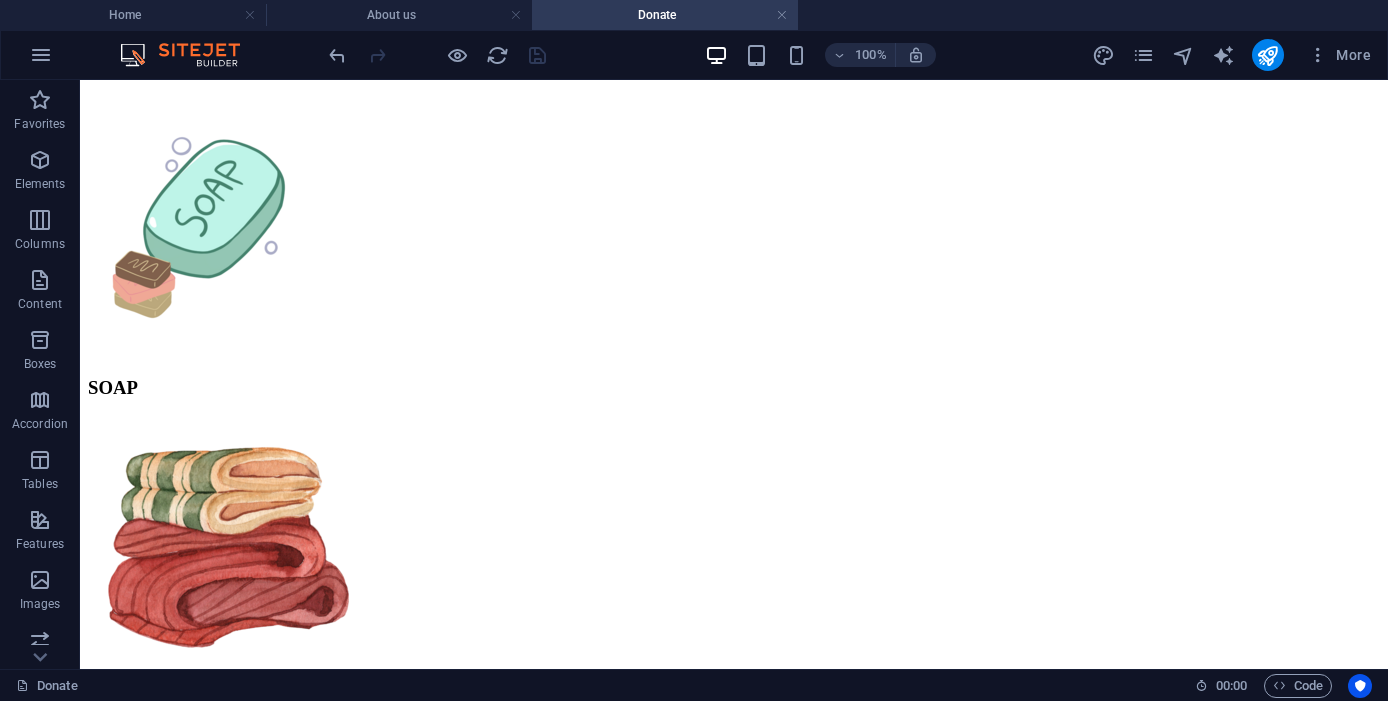 scroll, scrollTop: 0, scrollLeft: 0, axis: both 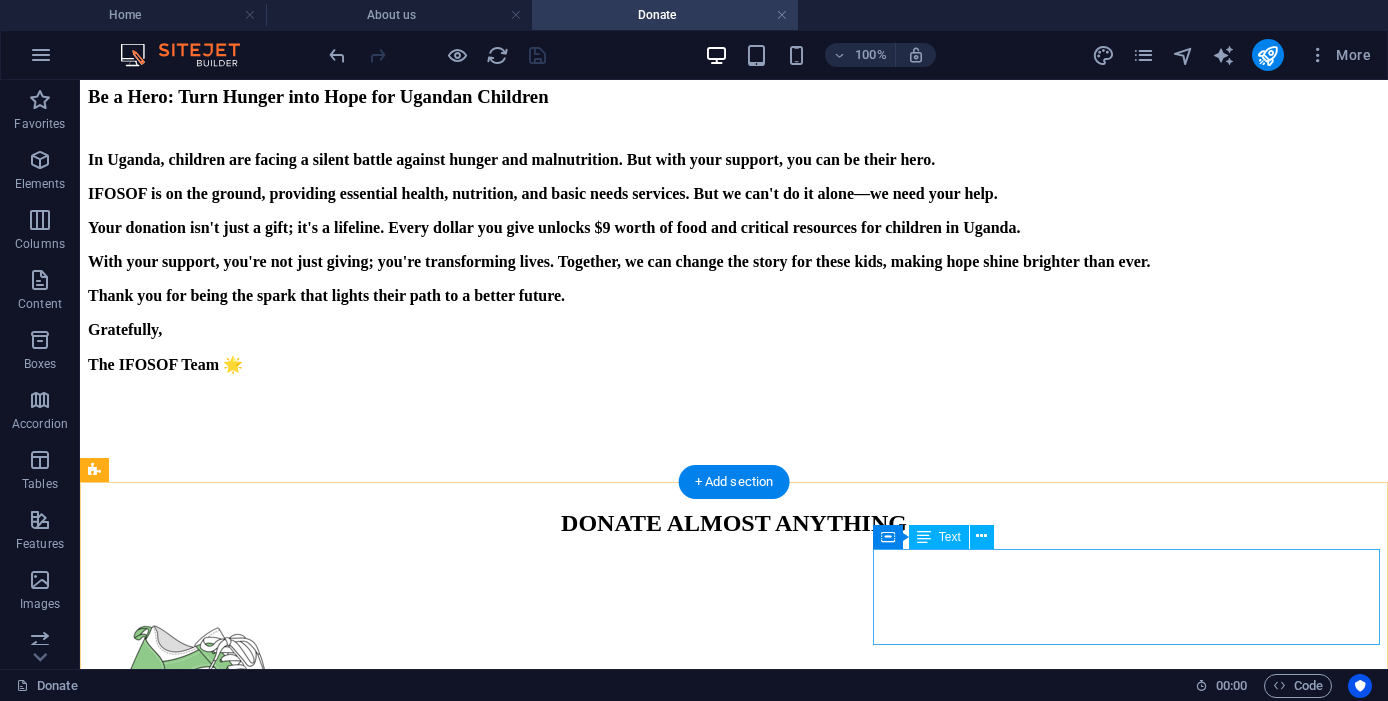 click on "INITIATIVE FOR SOURCED FEEDING (IFOSOF) © 2021 All Rights Reserved | Licensed in Uganda by the NGO Bureau. Permit No: [PERMIT_NUMBER] SITE MAP: https://www.ifosof.org/sitemap.xml" at bounding box center (734, 7090) 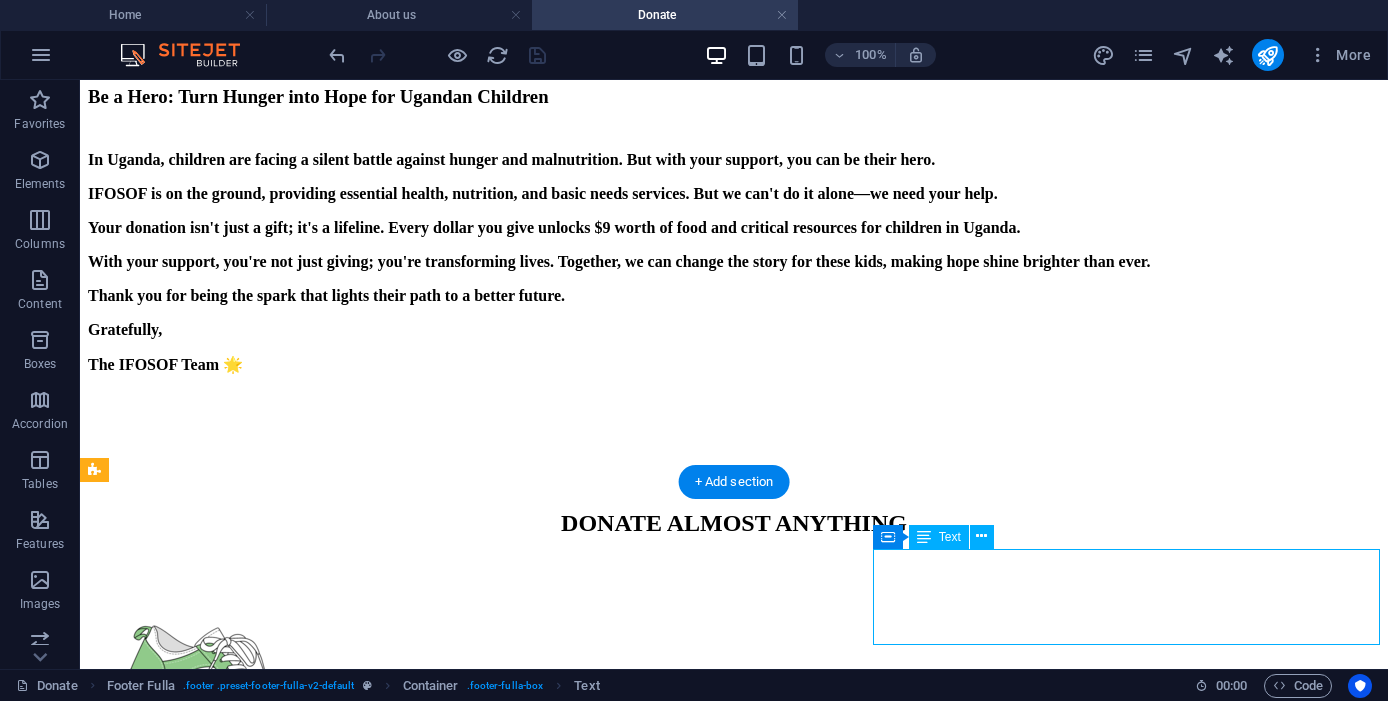 click on "INITIATIVE FOR SOURCED FEEDING (IFOSOF) © 2021 All Rights Reserved | Licensed in Uganda by the NGO Bureau. Permit No: [PERMIT_NUMBER] SITE MAP: https://www.ifosof.org/sitemap.xml" at bounding box center [734, 7090] 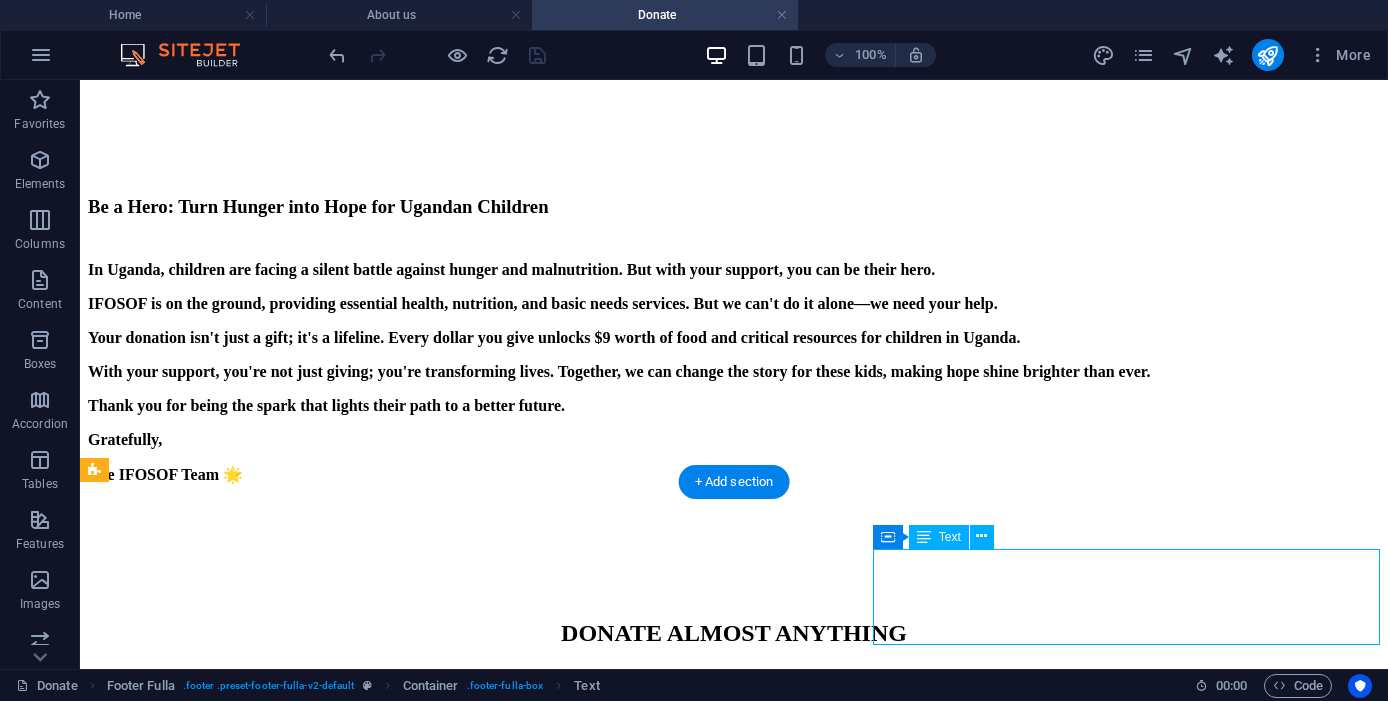 scroll, scrollTop: 4699, scrollLeft: 0, axis: vertical 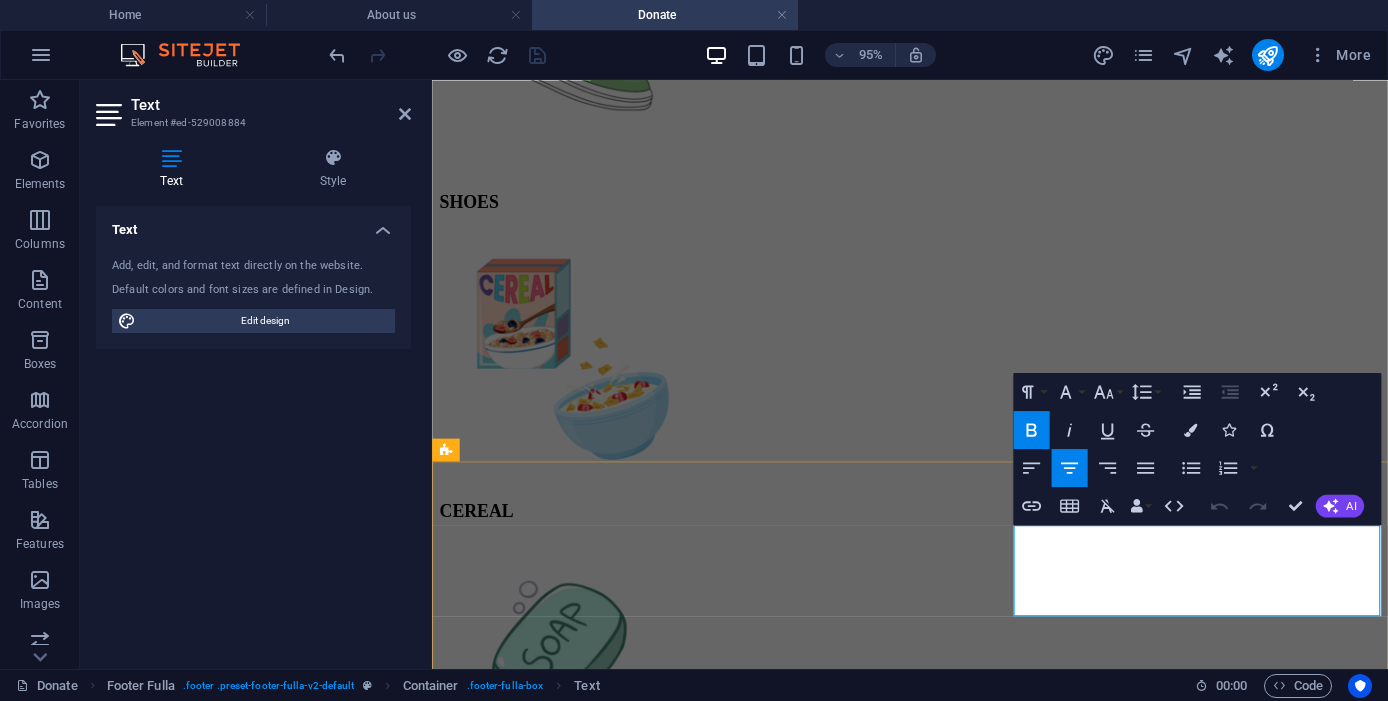 drag, startPoint x: 1364, startPoint y: 633, endPoint x: 1111, endPoint y: 639, distance: 253.07114 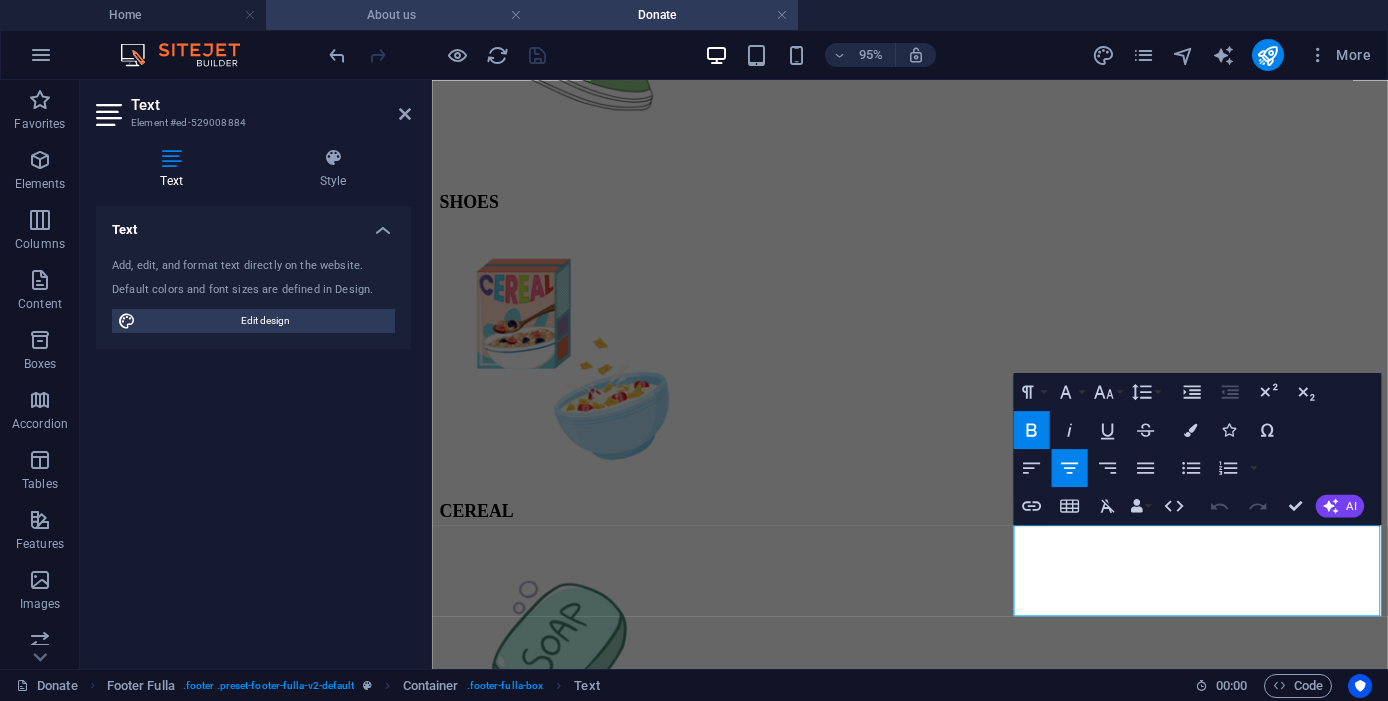 click on "About us" at bounding box center (399, 15) 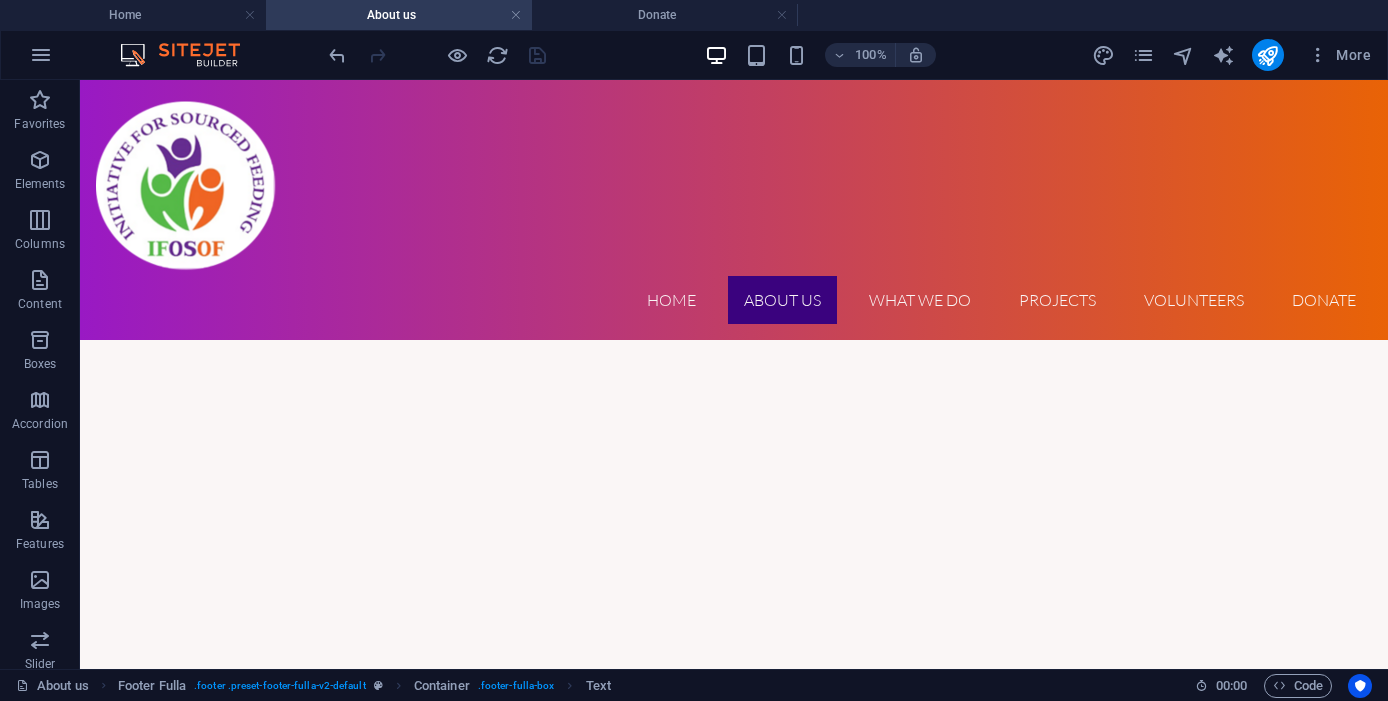scroll, scrollTop: 9002, scrollLeft: 0, axis: vertical 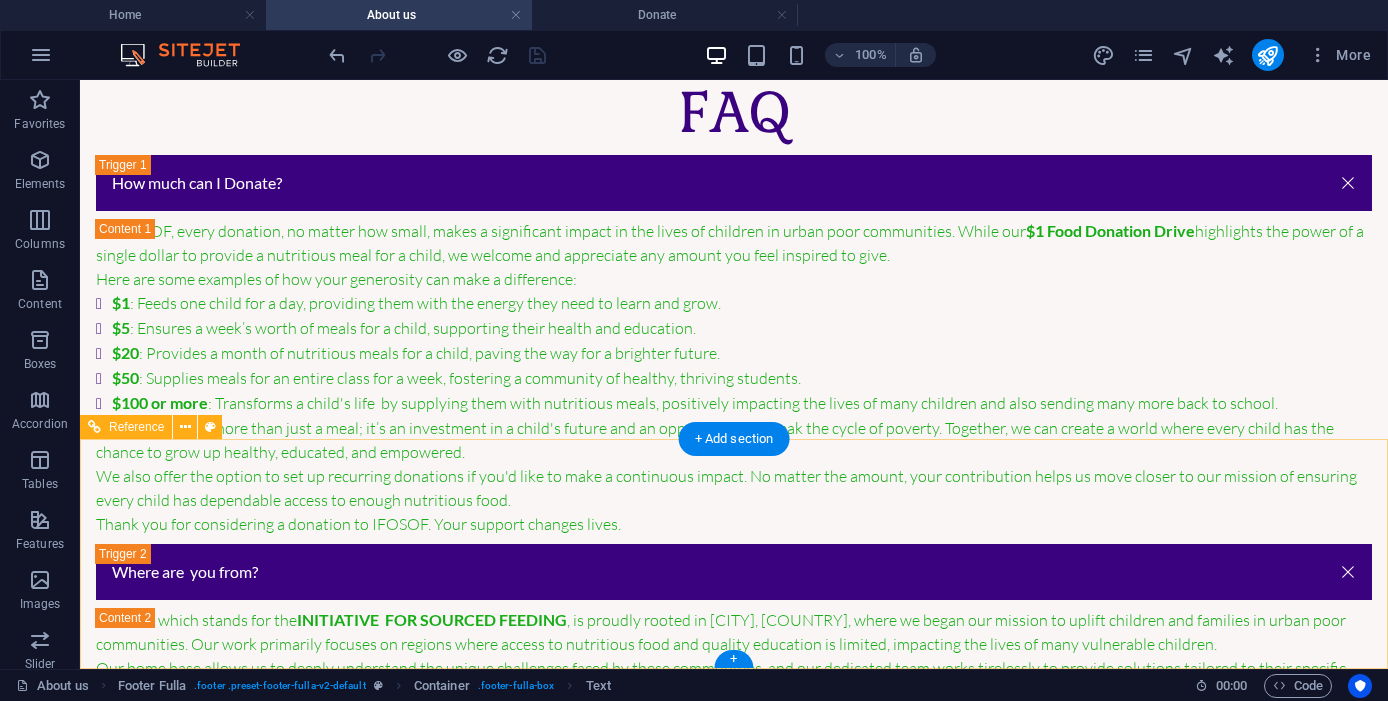 click on "INITIATIVE FOR SOURCED FEEDING (IFOSOF) © [YEAR] All Rights Reserved | Licensed in Uganda by the NGO Bureau. Permit No: INDP0005381NB" at bounding box center (734, 4466) 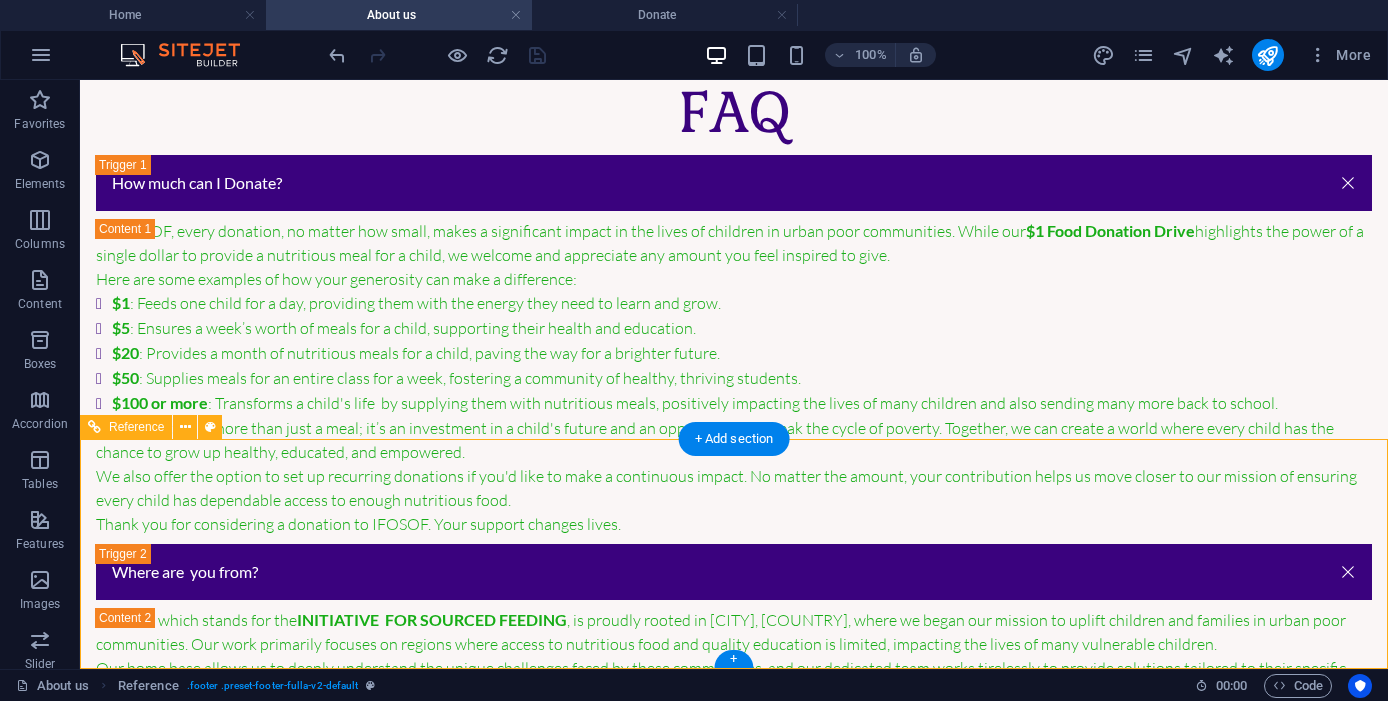 click on "INITIATIVE FOR SOURCED FEEDING (IFOSOF) © [YEAR] All Rights Reserved | Licensed in Uganda by the NGO Bureau. Permit No: INDP0005381NB" at bounding box center (734, 4466) 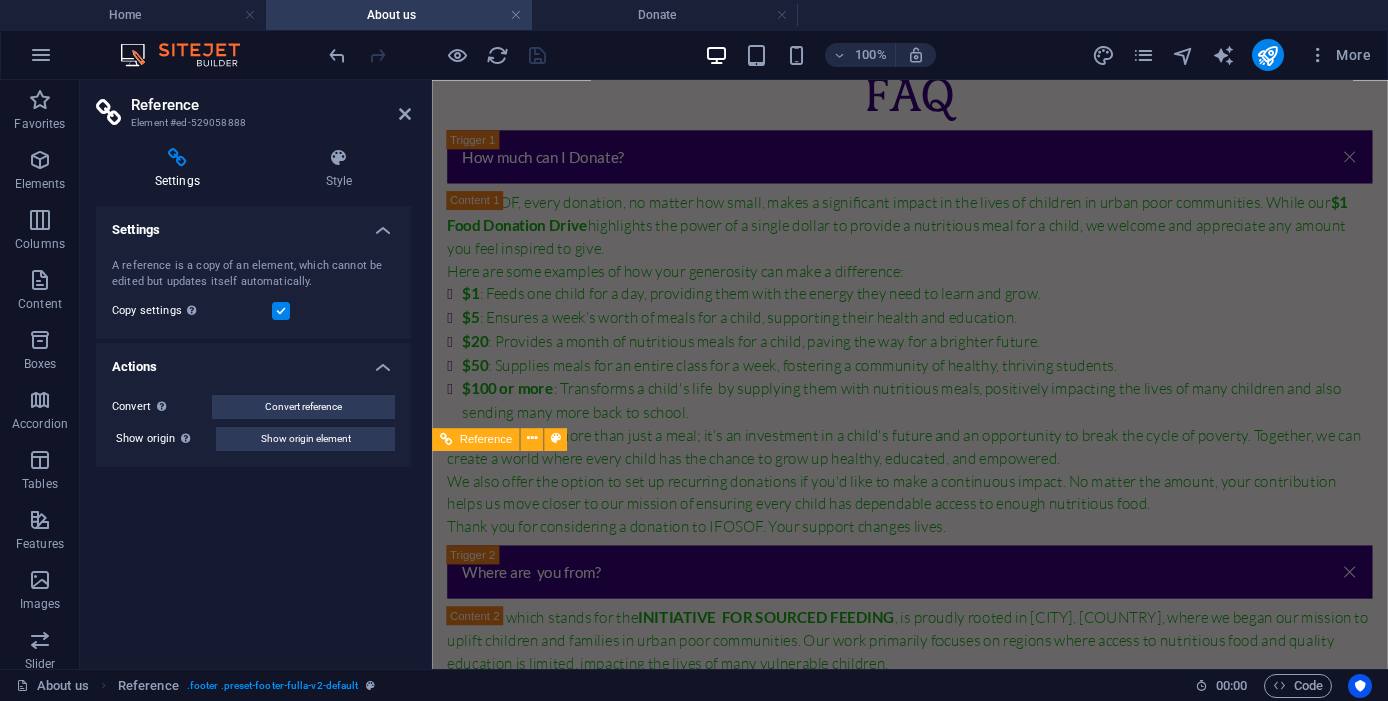 scroll, scrollTop: 10462, scrollLeft: 0, axis: vertical 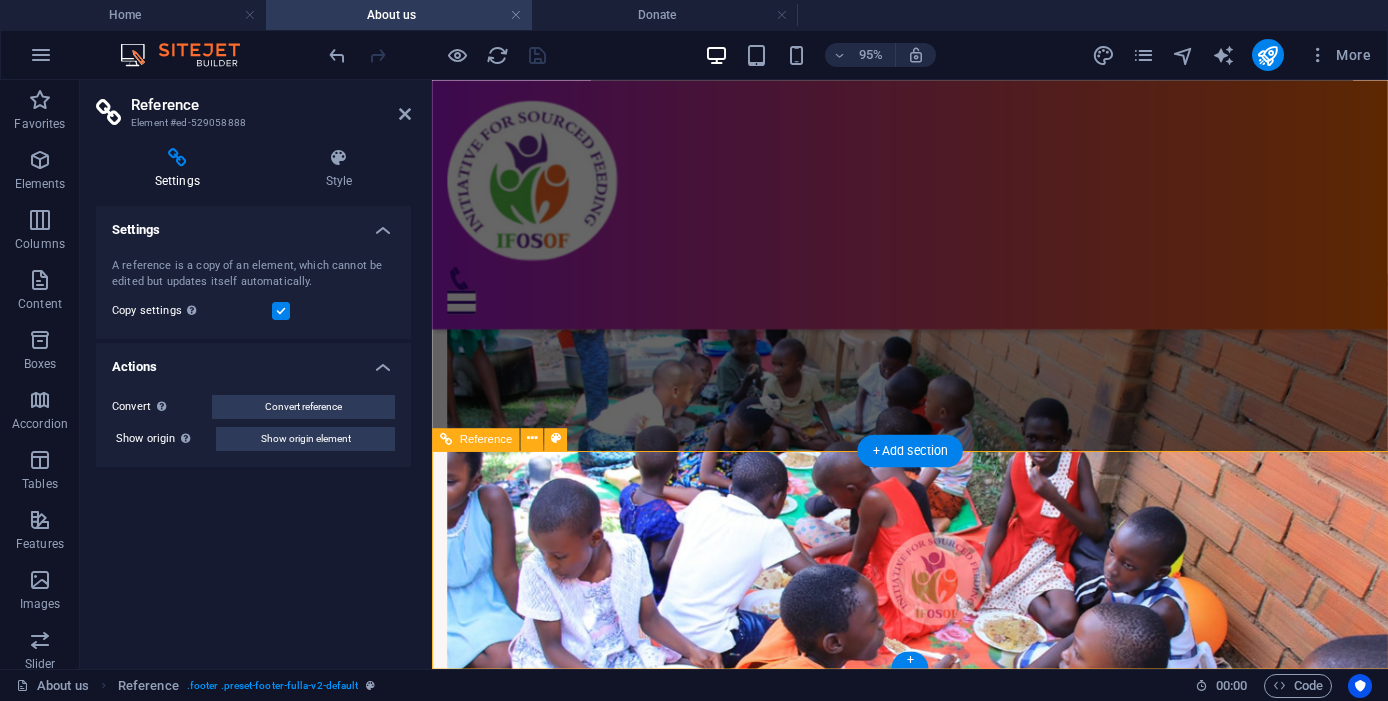 click on "INITIATIVE FOR SOURCED FEEDING (IFOSOF) © [YEAR] All Rights Reserved | Licensed in Uganda by the NGO Bureau. Permit No: INDP0005381NB" at bounding box center (935, 2897) 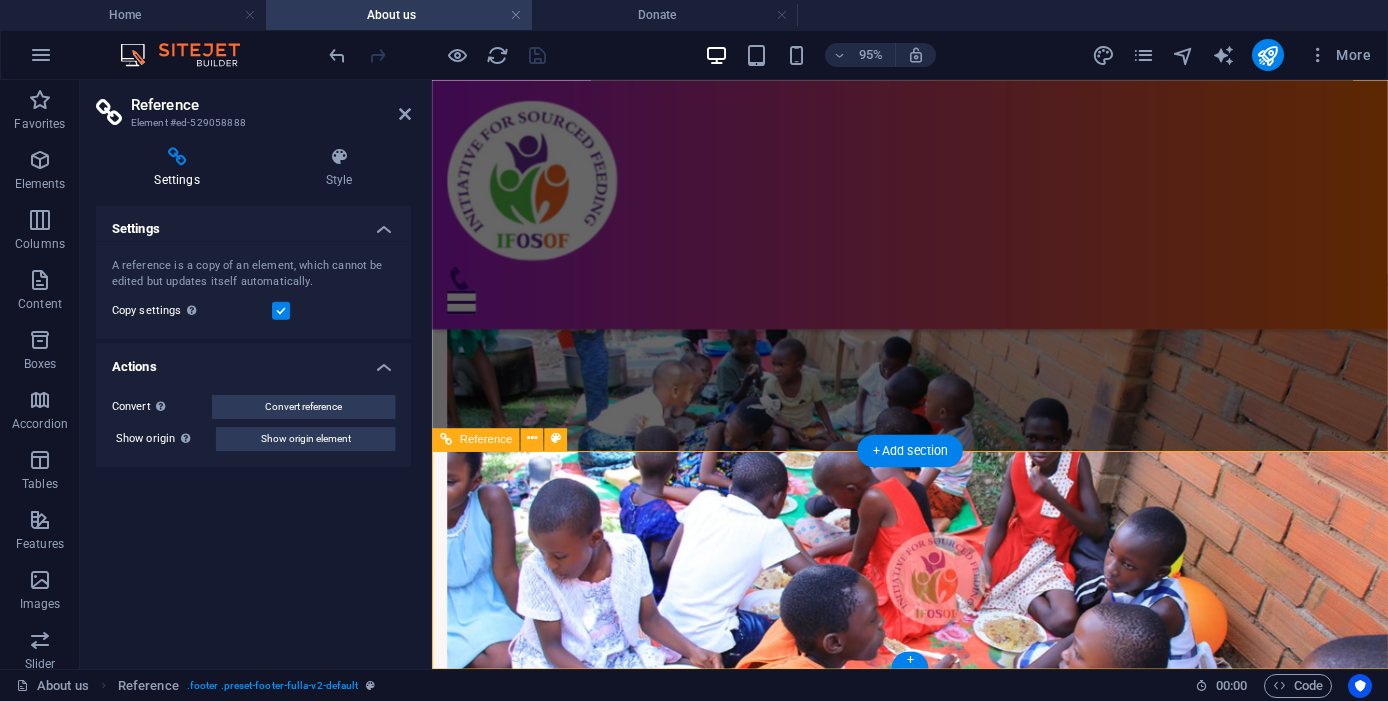 click on "INITIATIVE FOR SOURCED FEEDING (IFOSOF) © [YEAR] All Rights Reserved | Licensed in Uganda by the NGO Bureau. Permit No: INDP0005381NB" at bounding box center (935, 2897) 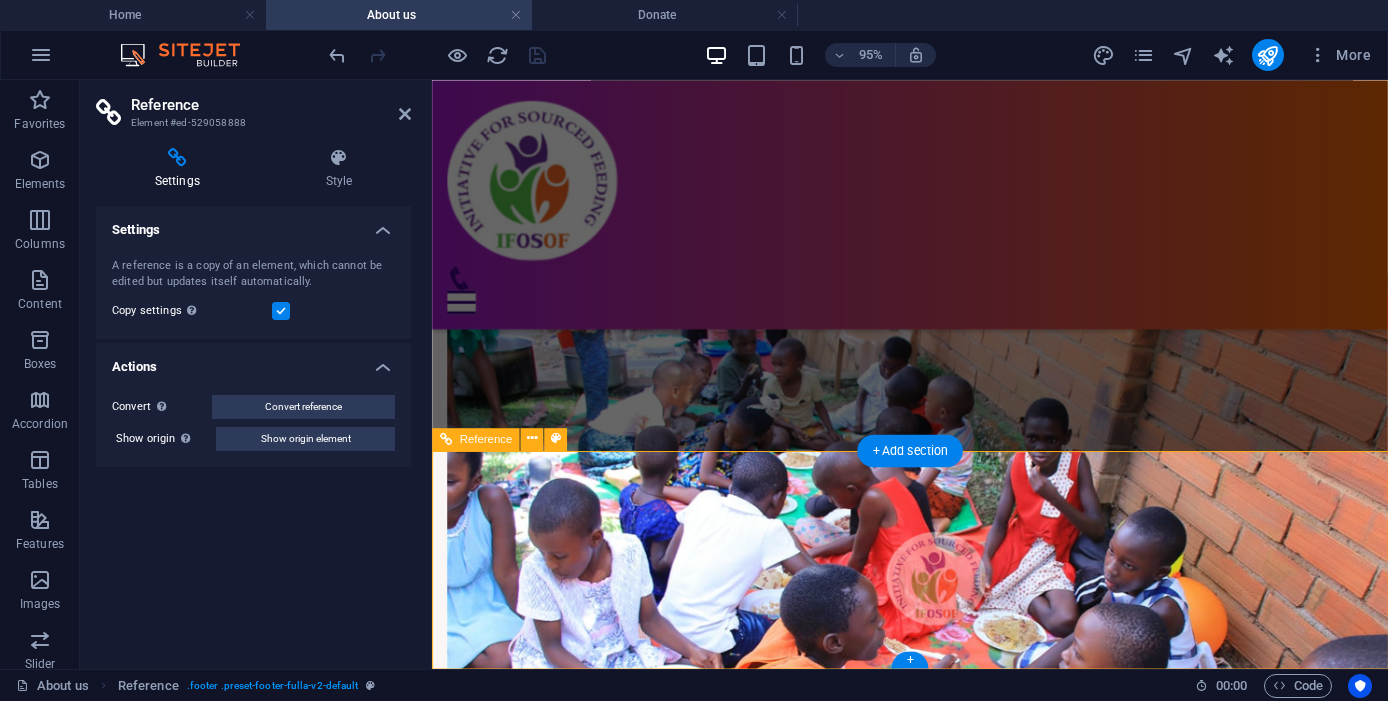 click on "INITIATIVE FOR SOURCED FEEDING (IFOSOF) © [YEAR] All Rights Reserved | Licensed in Uganda by the NGO Bureau. Permit No: INDP0005381NB" at bounding box center (935, 2897) 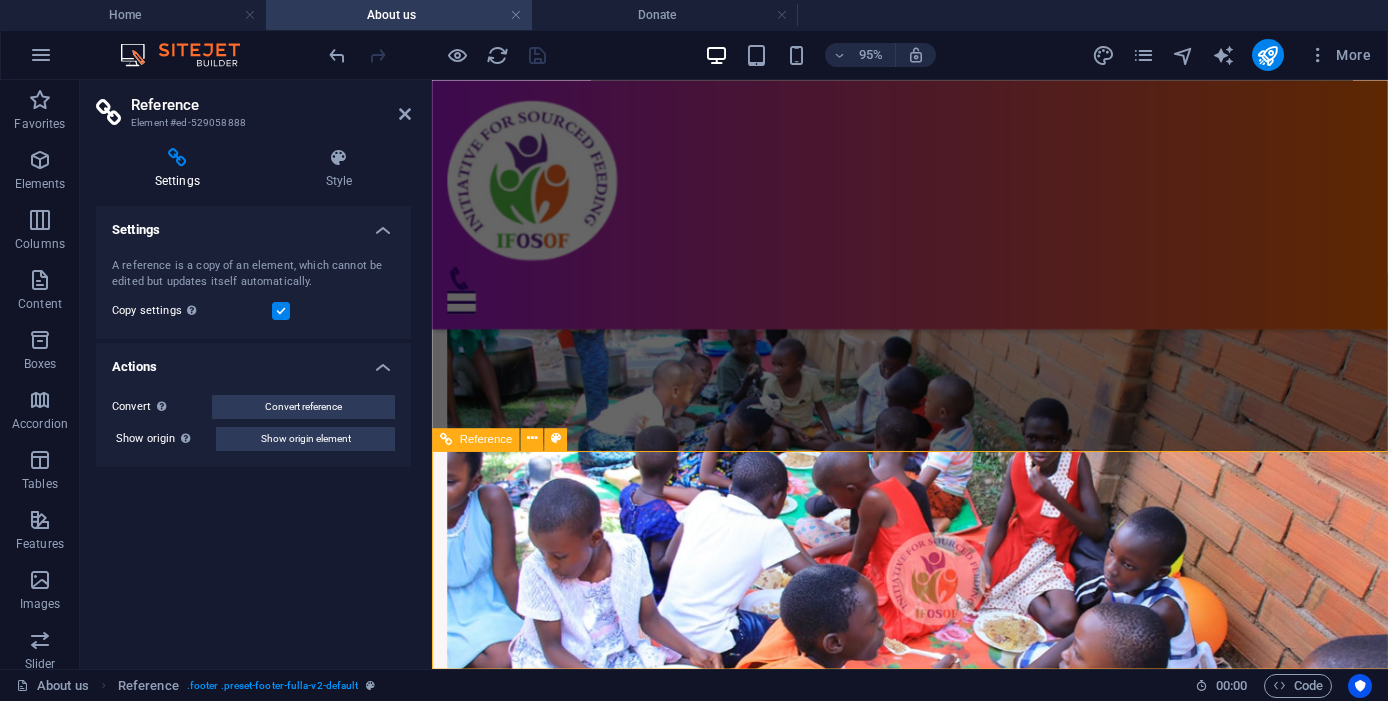 click on "INITIATIVE FOR SOURCED FEEDING (IFOSOF) © [YEAR] All Rights Reserved | Licensed in Uganda by the NGO Bureau. Permit No: INDP0005381NB" at bounding box center (935, 2897) 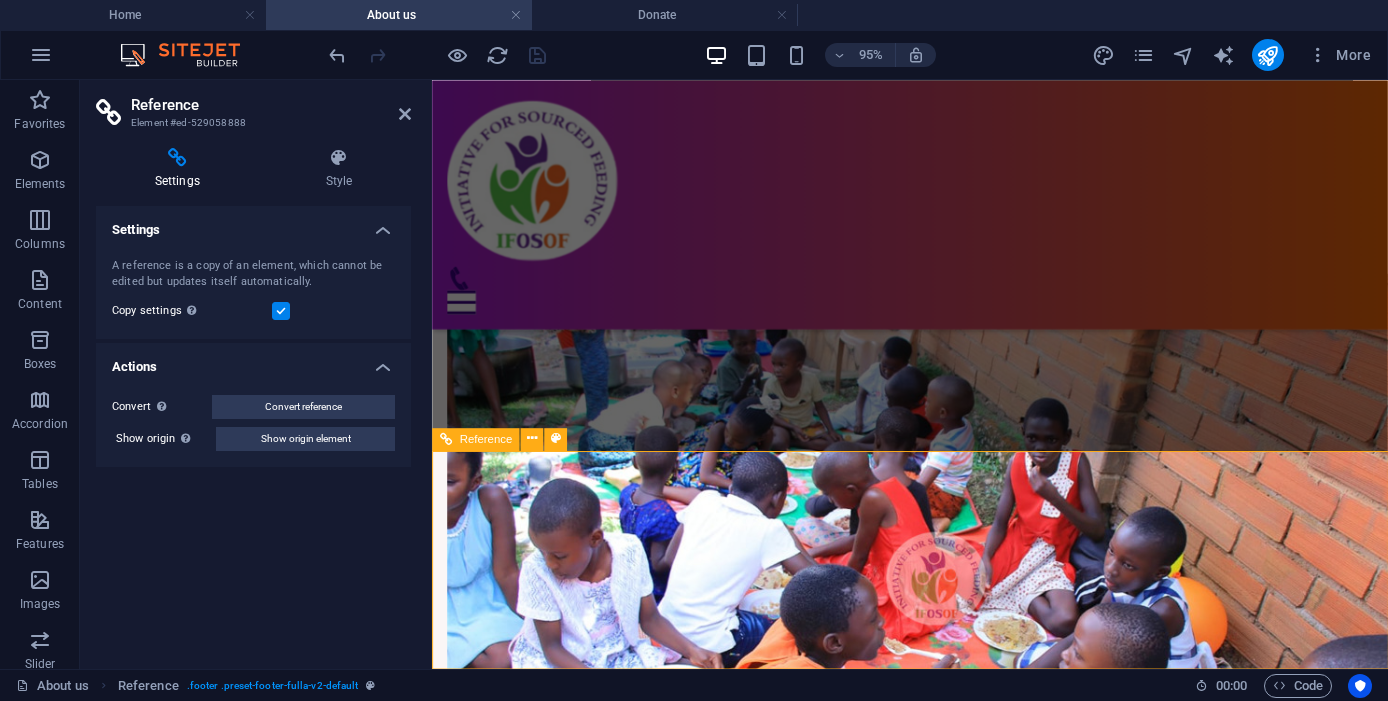 click on "INITIATIVE FOR SOURCED FEEDING (IFOSOF) © [YEAR] All Rights Reserved | Licensed in Uganda by the NGO Bureau. Permit No: INDP0005381NB" at bounding box center (935, 2897) 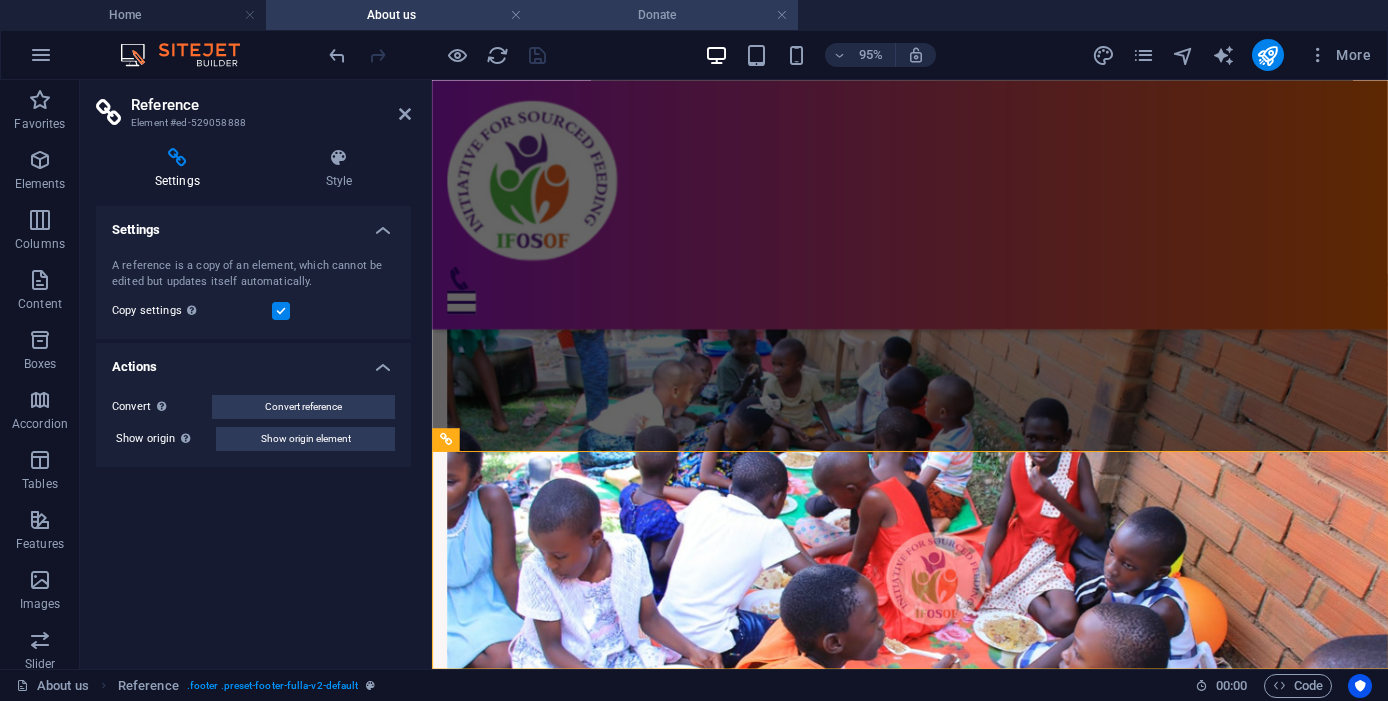click on "Donate" at bounding box center (665, 15) 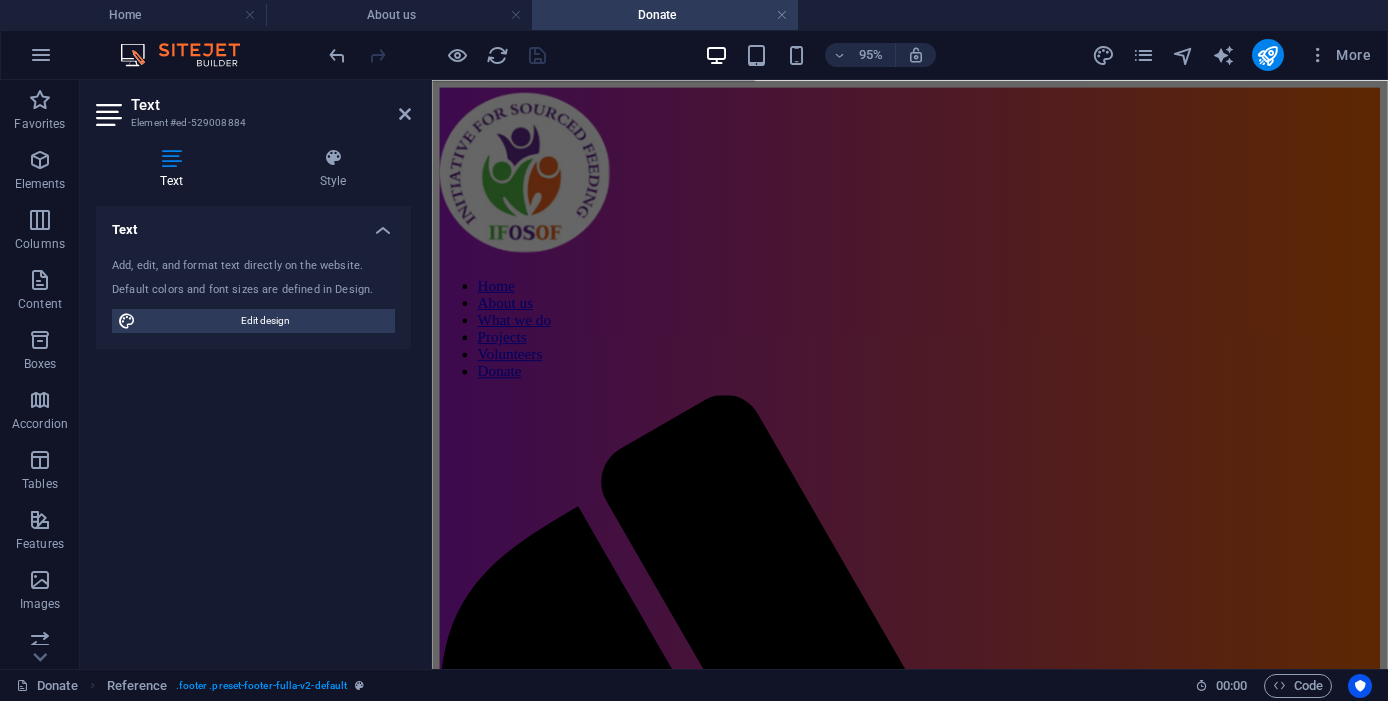 scroll, scrollTop: 4699, scrollLeft: 0, axis: vertical 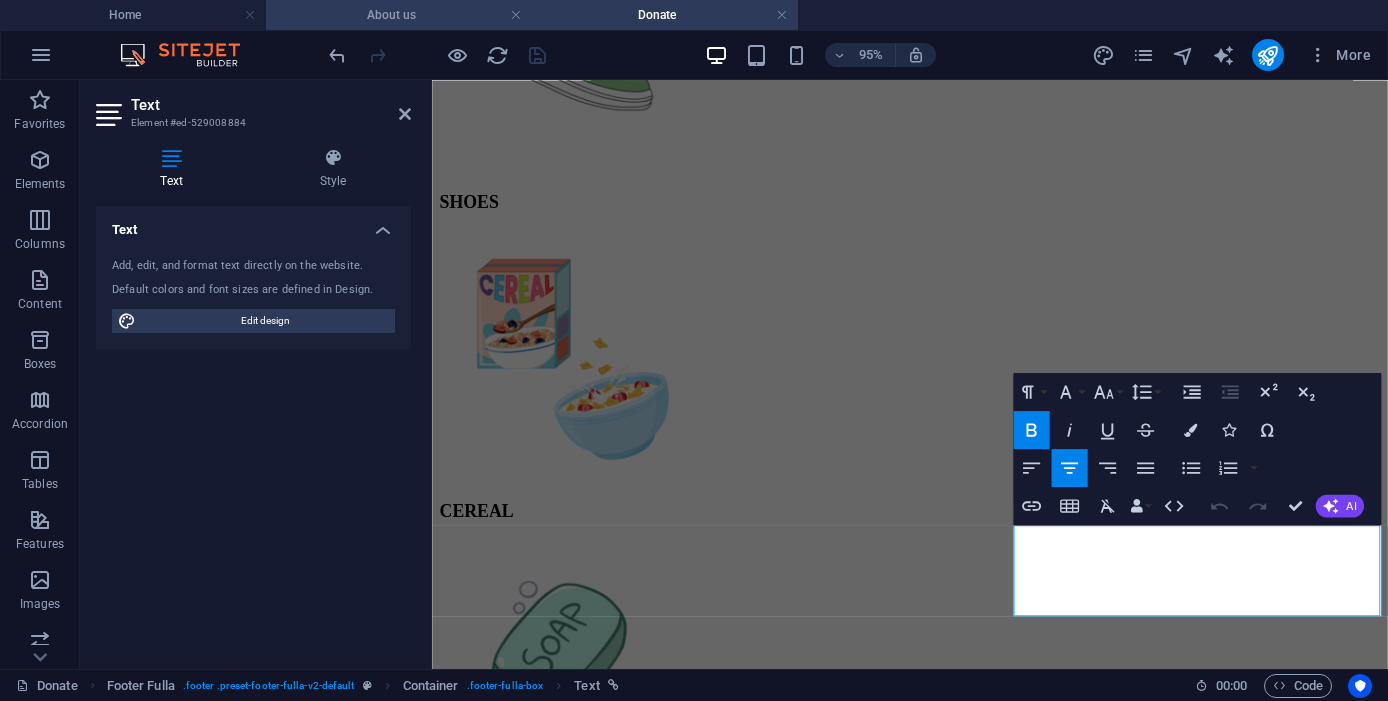 click on "About us" at bounding box center (399, 15) 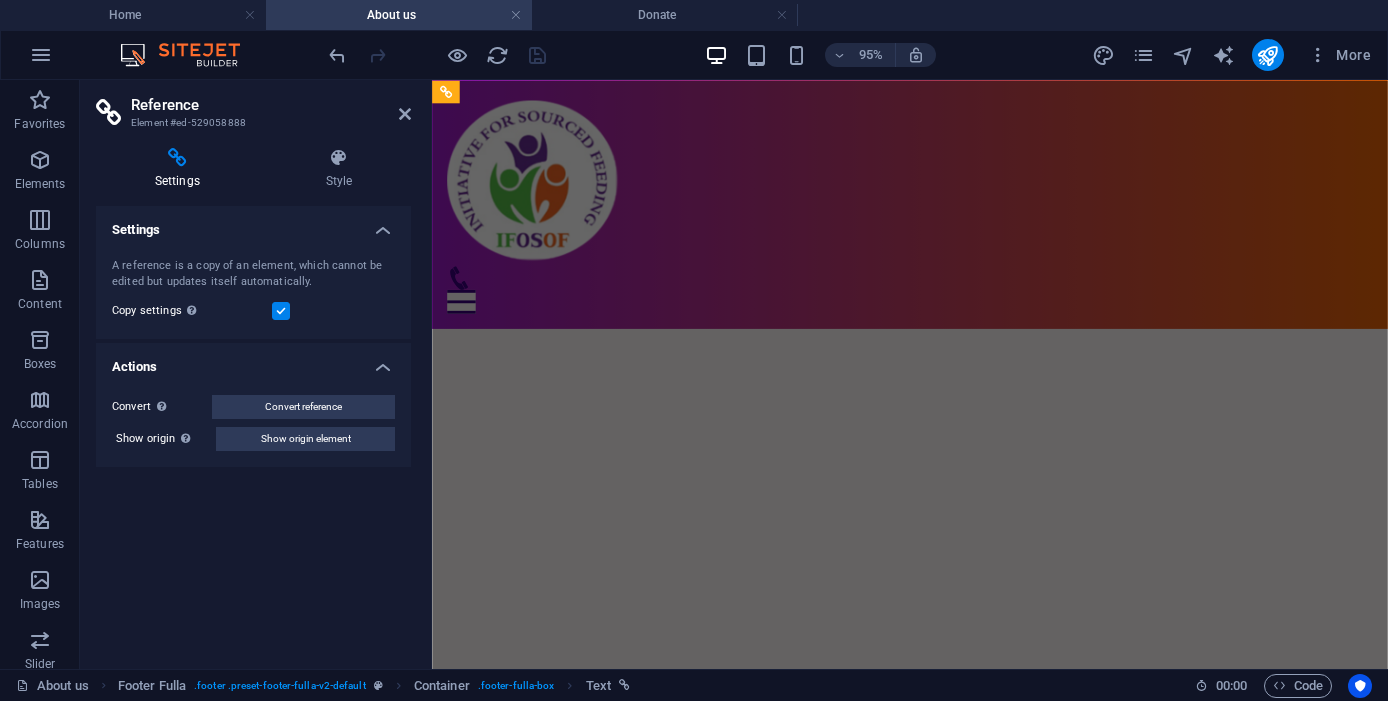 scroll, scrollTop: 10462, scrollLeft: 0, axis: vertical 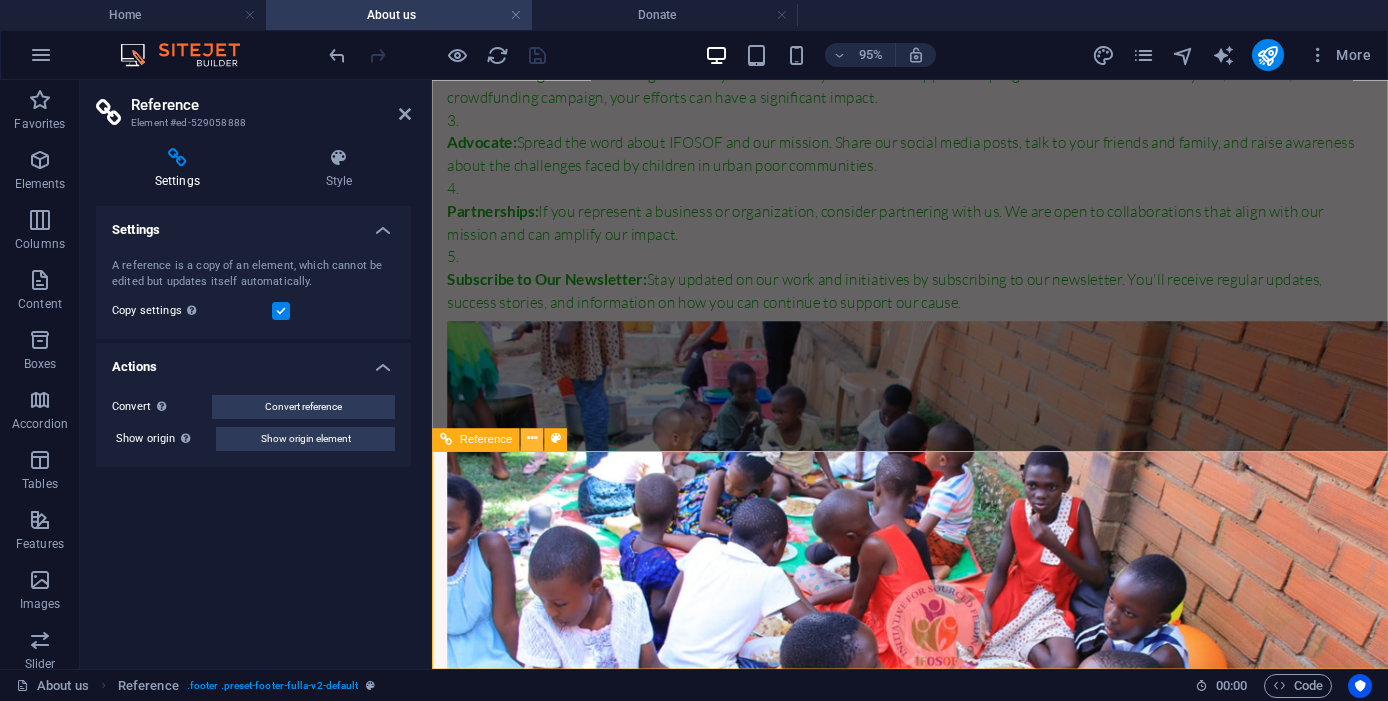 click at bounding box center (532, 439) 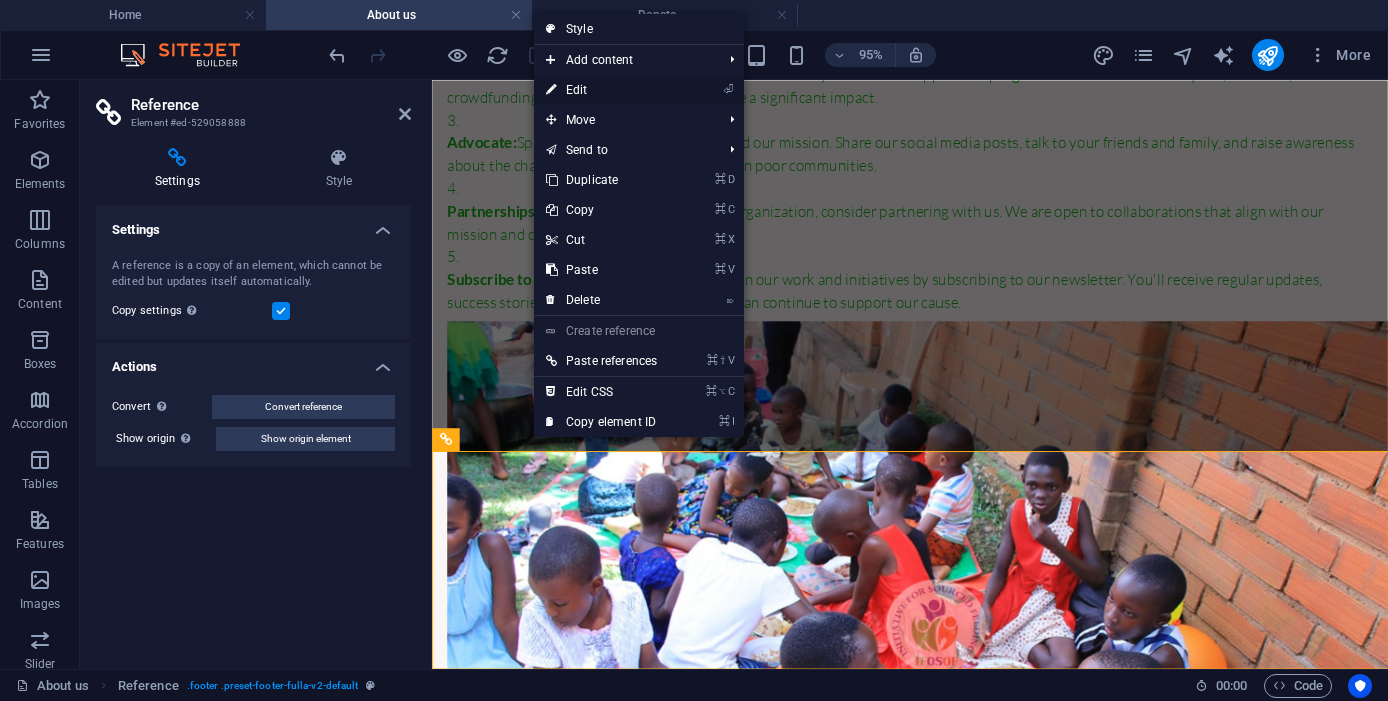 click on "⏎  Edit" at bounding box center (601, 90) 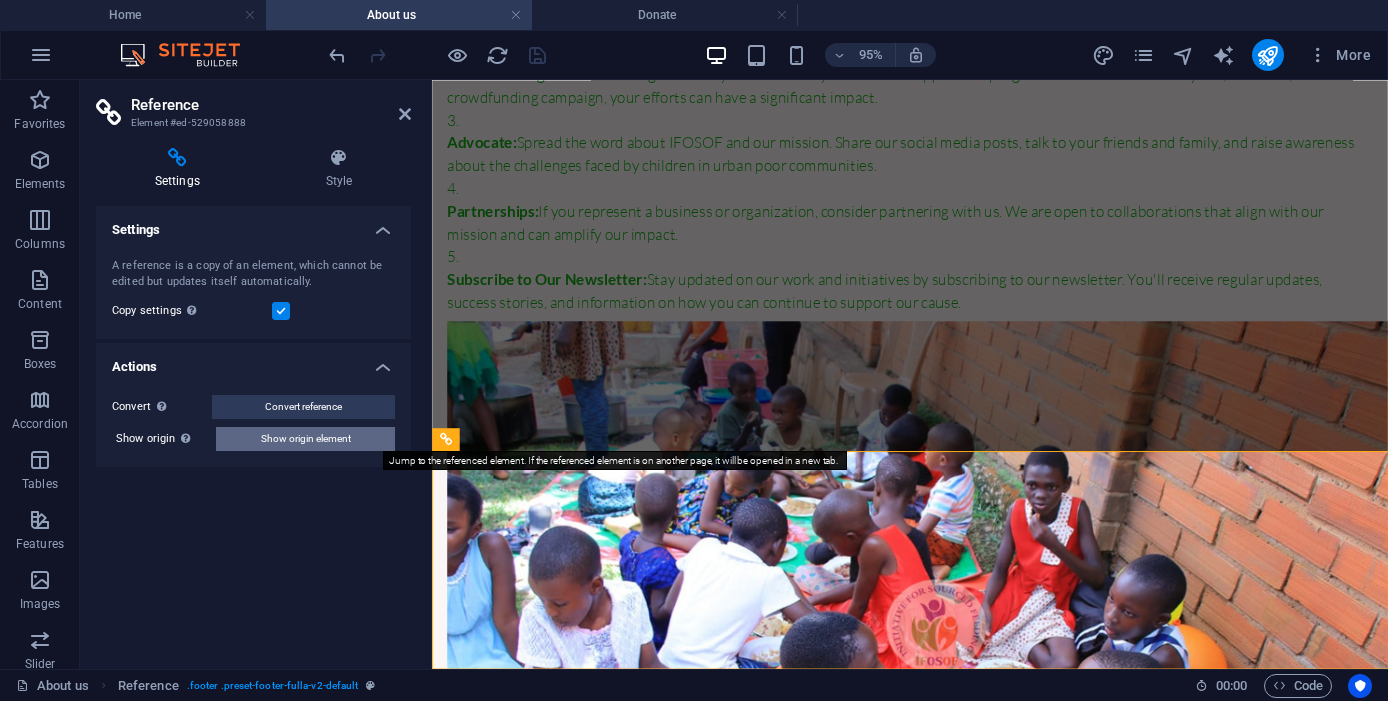 click on "Show origin element" at bounding box center [306, 439] 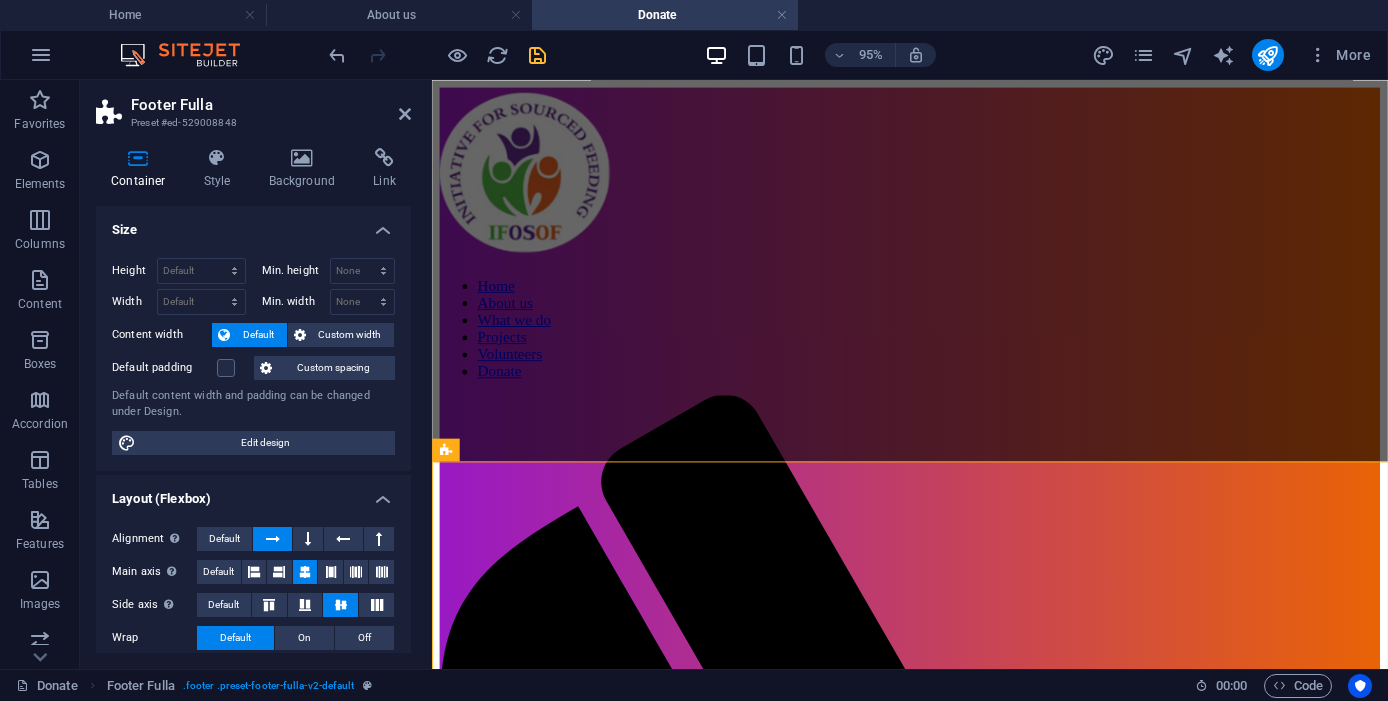 scroll, scrollTop: 4699, scrollLeft: 0, axis: vertical 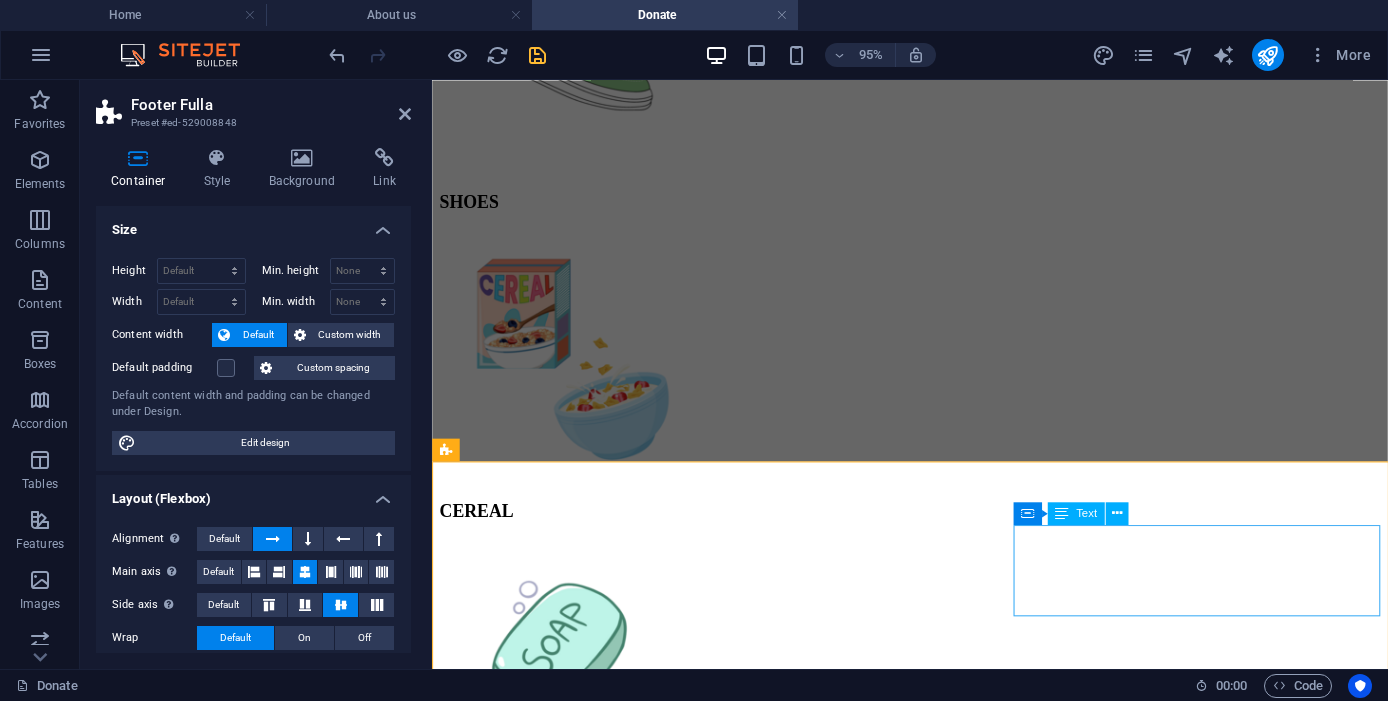 click on "INITIATIVE FOR SOURCED FEEDING (IFOSOF) © 2021 All Rights Reserved | Licensed in Uganda by the NGO Bureau. Permit No: [PERMIT_NUMBER] SITE MAP: https://www.ifosof.org/sitemap.xml" at bounding box center [935, 6518] 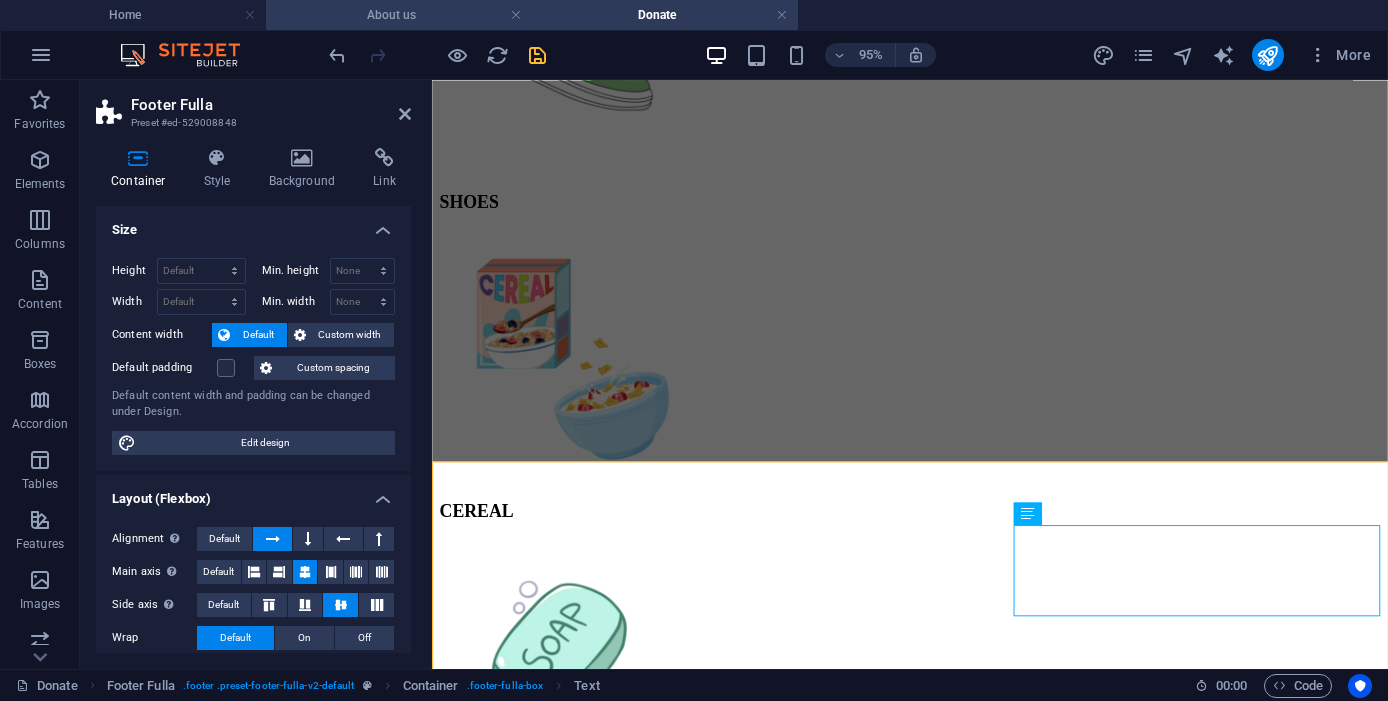 click on "About us" at bounding box center (399, 15) 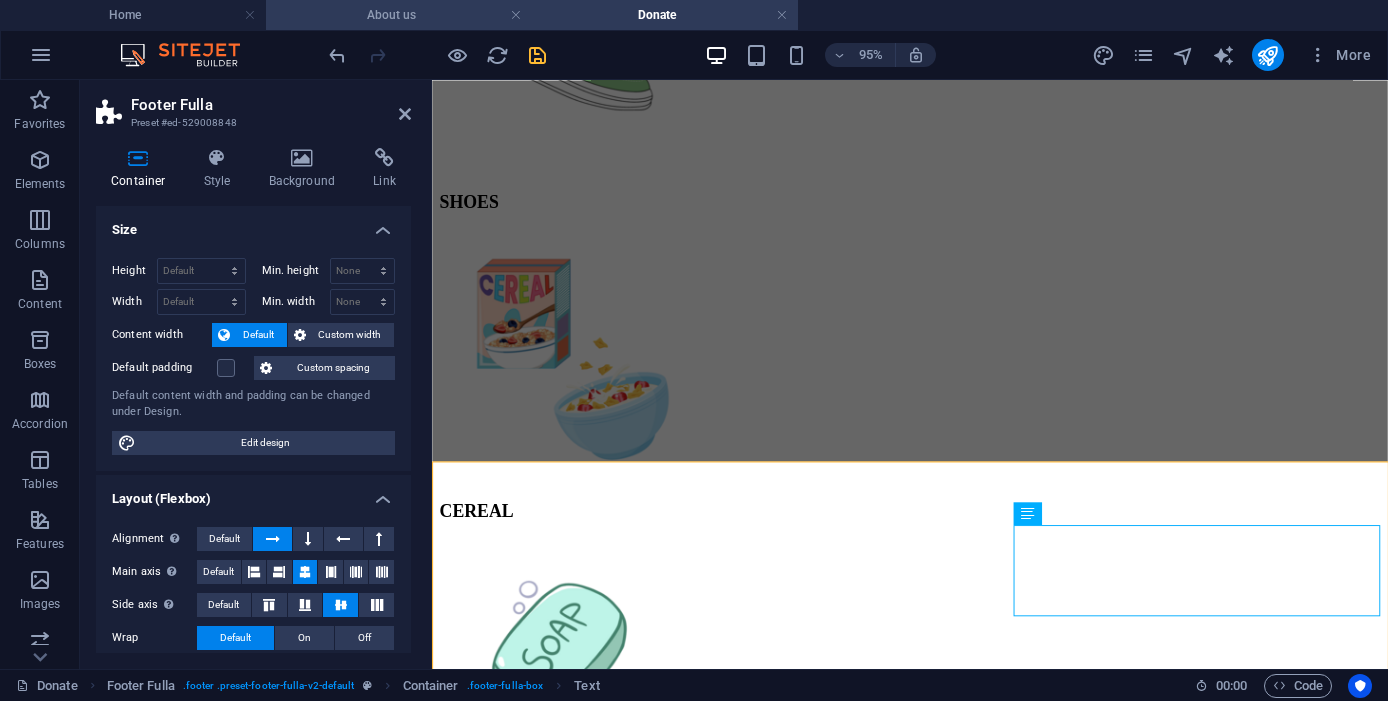 scroll, scrollTop: 0, scrollLeft: 0, axis: both 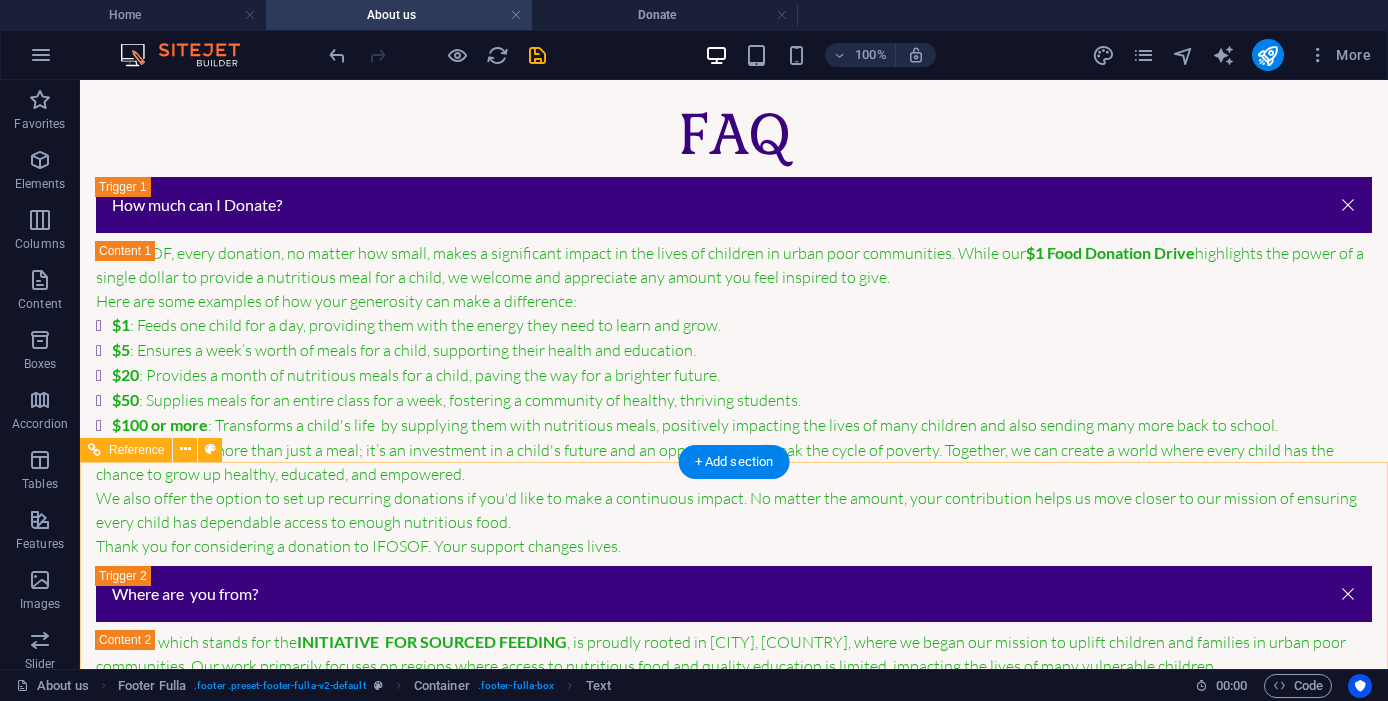 click on "INITIATIVE FOR SOURCED FEEDING (IFOSOF) © [YEAR] All Rights Reserved | Licensed in Uganda by the NGO Bureau. Permit No: INDP0005381NB" at bounding box center [734, 4488] 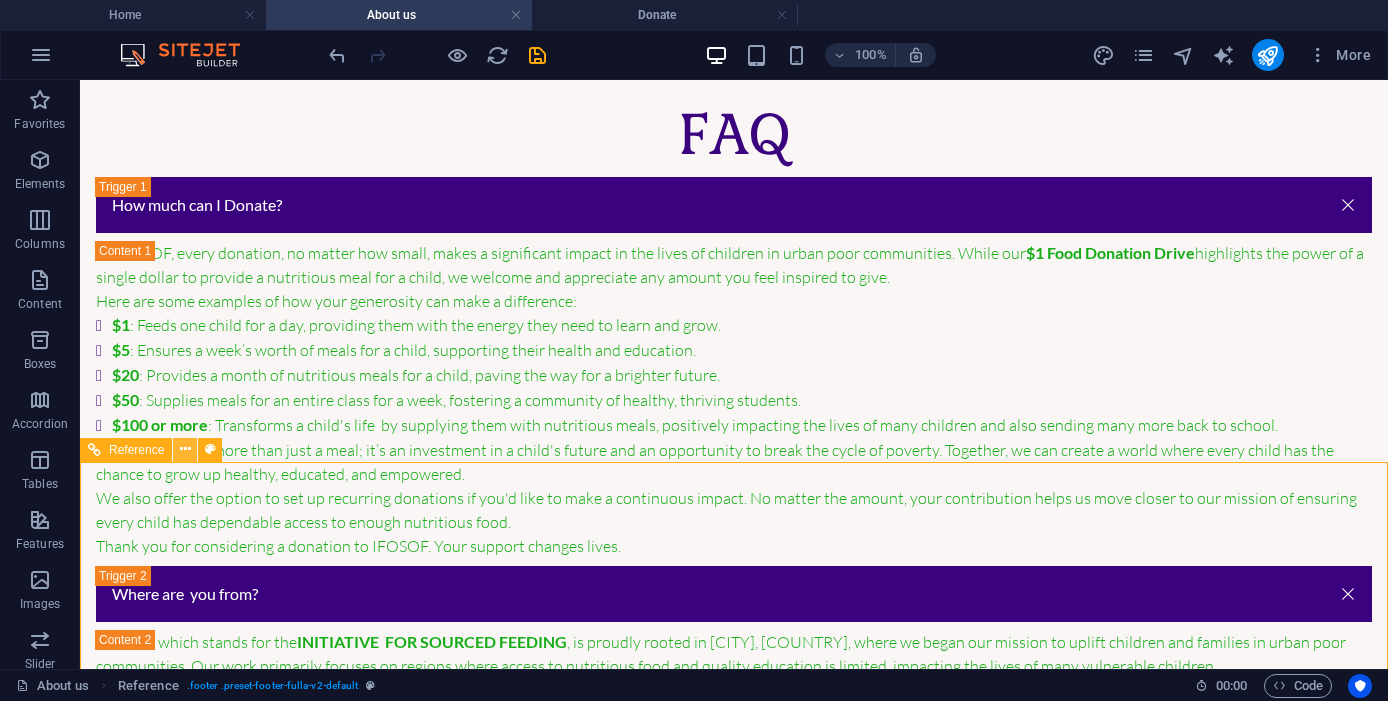 click at bounding box center (185, 449) 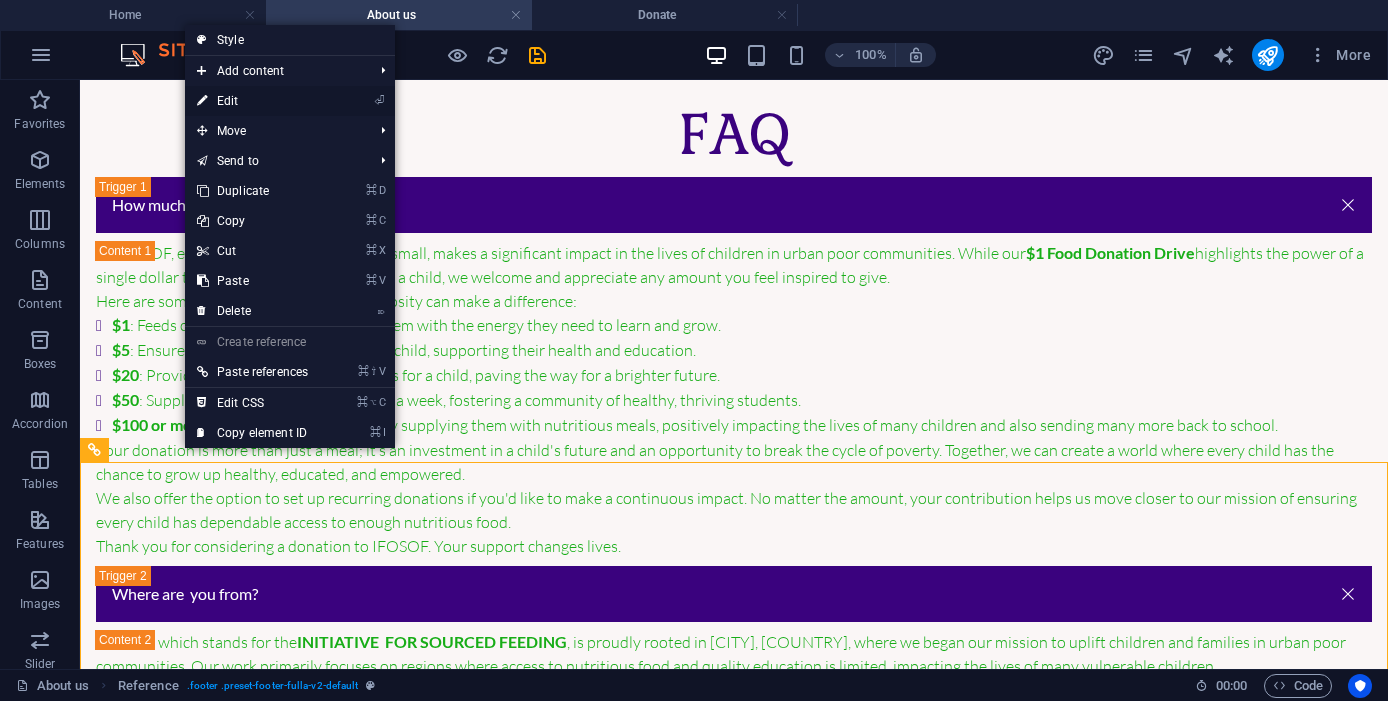 click on "⏎  Edit" at bounding box center (252, 101) 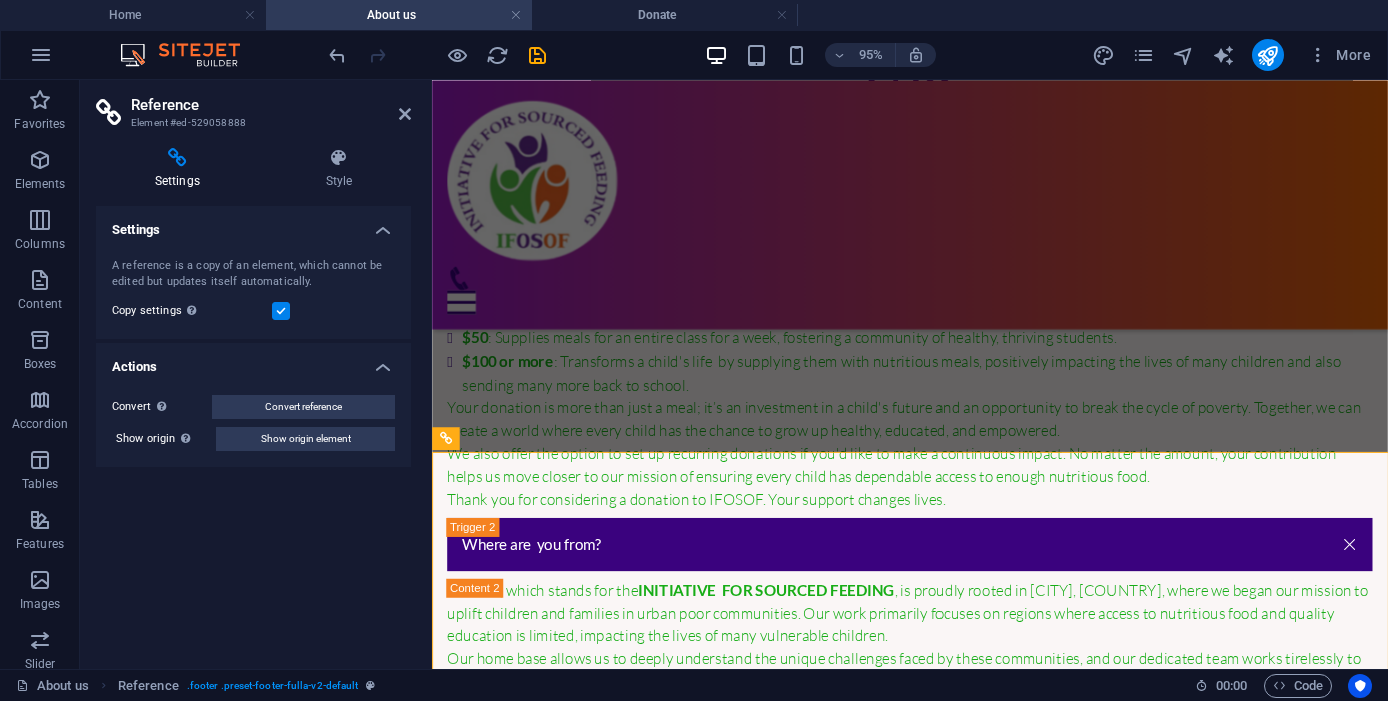 scroll, scrollTop: 10462, scrollLeft: 0, axis: vertical 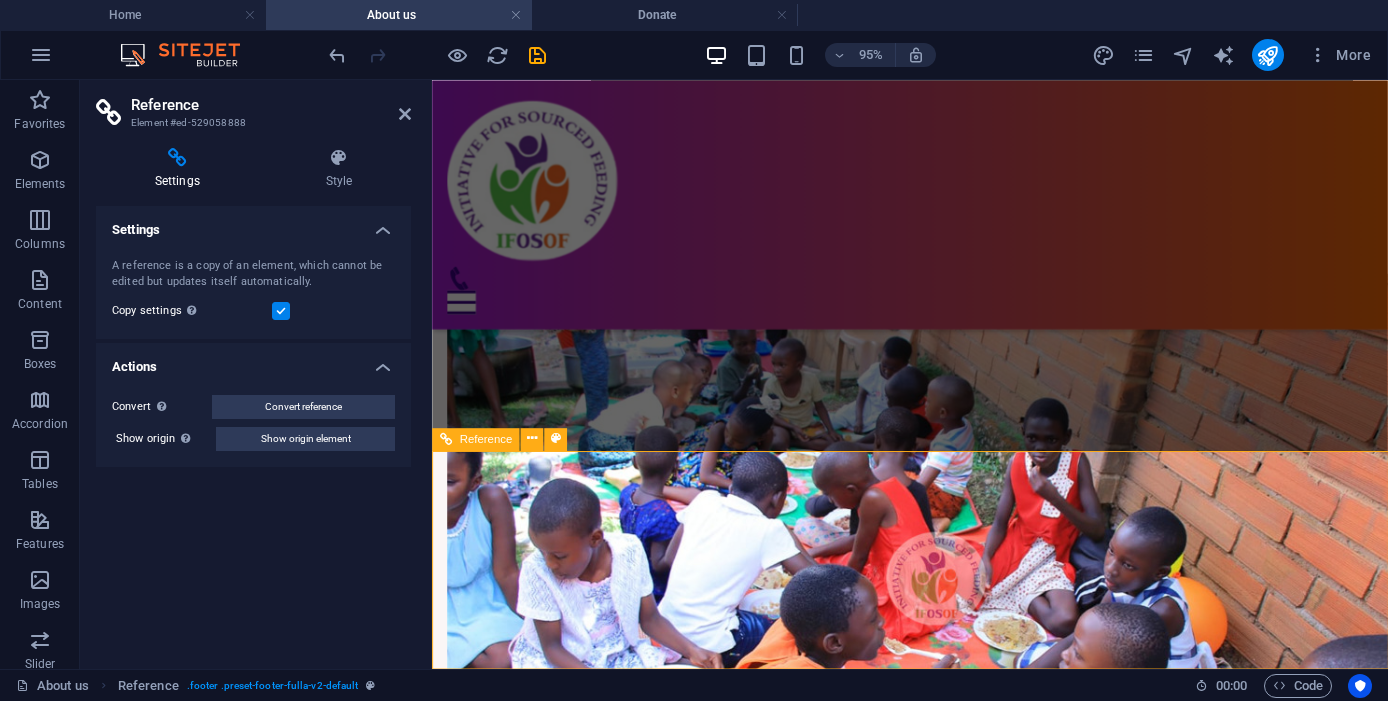click on "INITIATIVE FOR SOURCED FEEDING (IFOSOF) © [YEAR] All Rights Reserved | Licensed in Uganda by the NGO Bureau. Permit No: INDP0005381NB" at bounding box center (935, 2897) 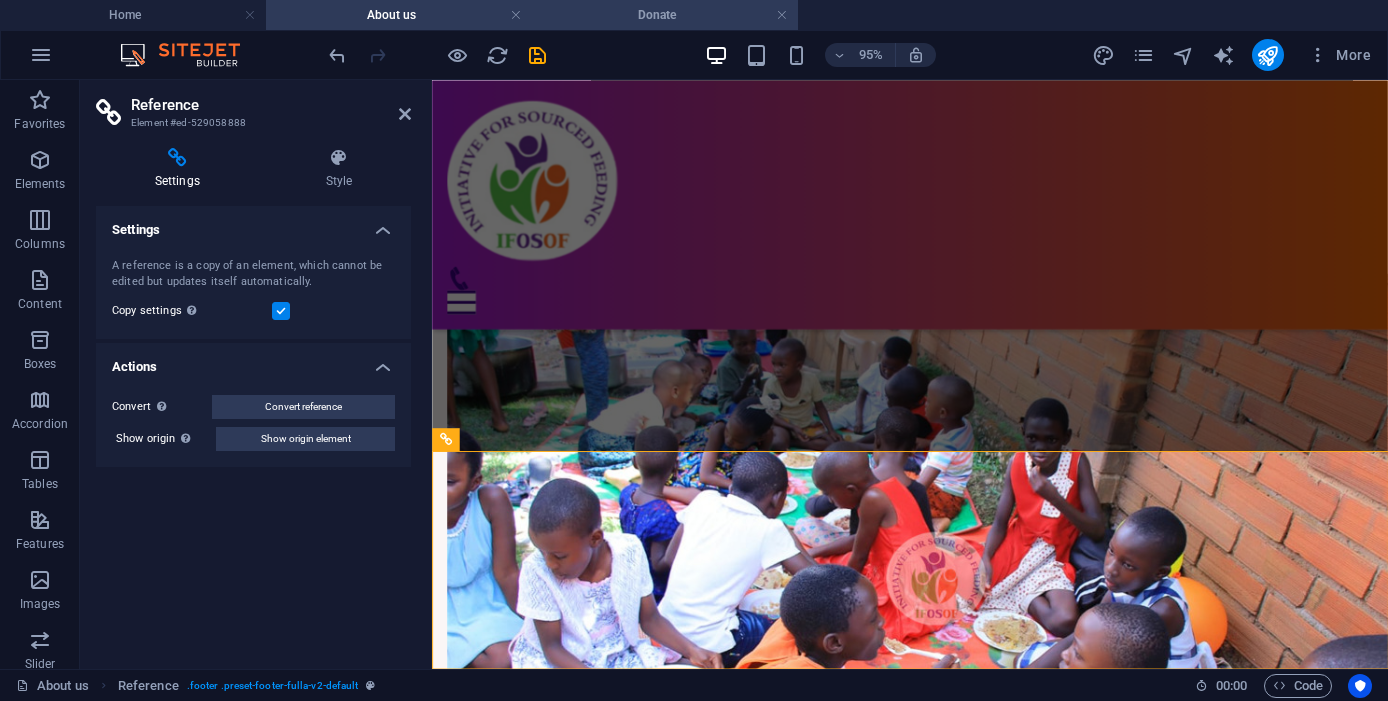 click on "Donate" at bounding box center [665, 15] 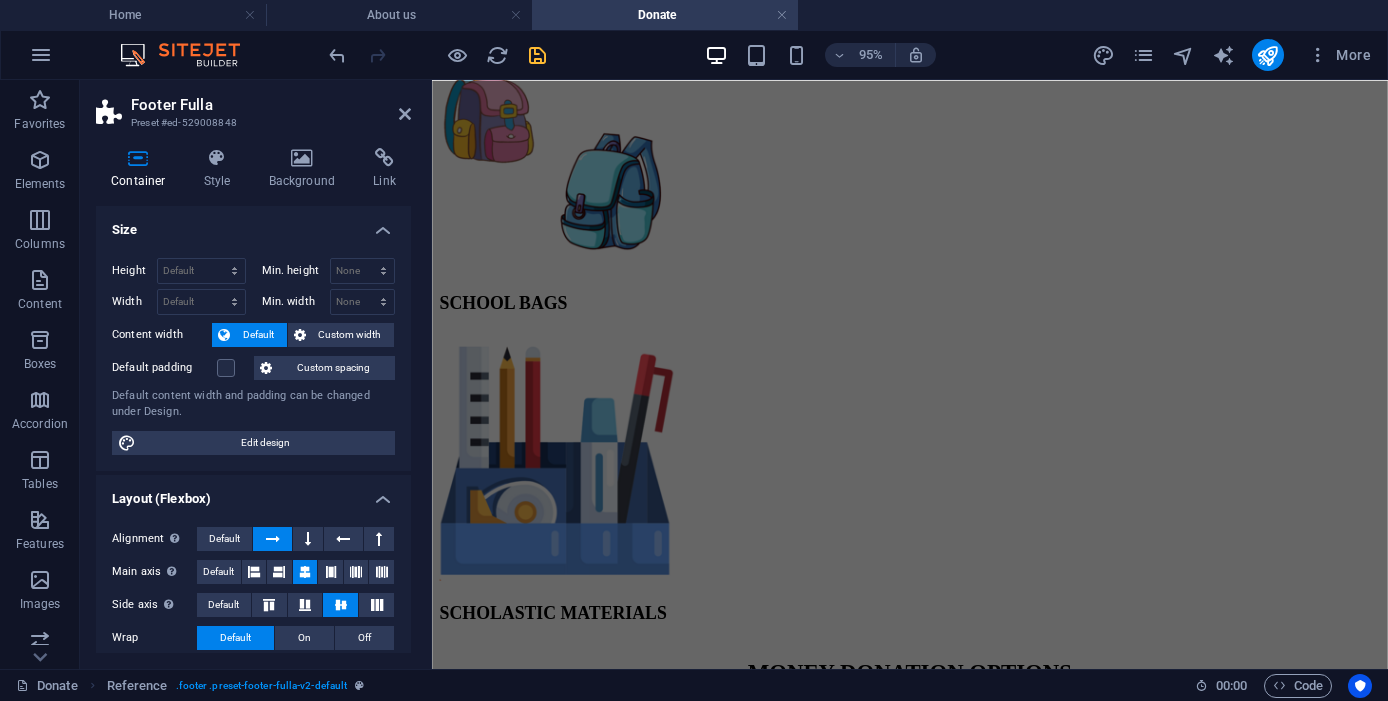 scroll, scrollTop: 0, scrollLeft: 0, axis: both 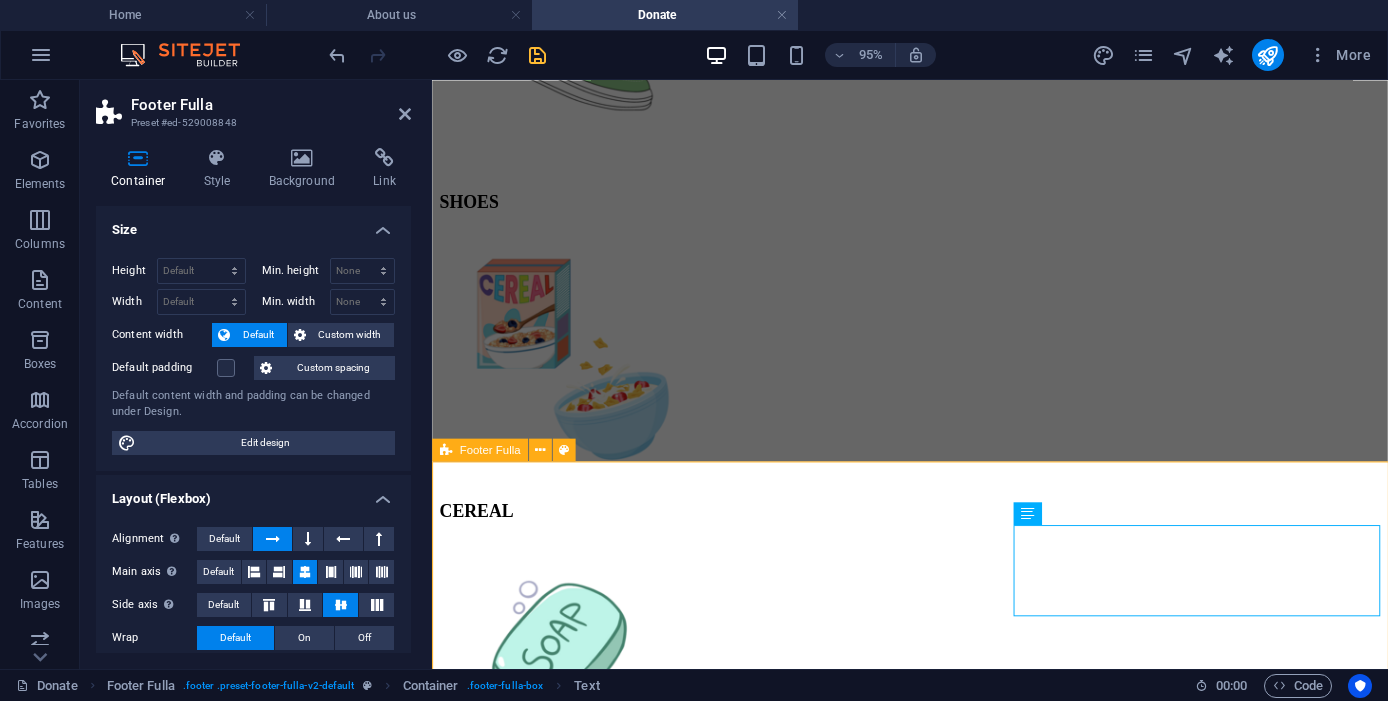 click on "Home About us What we do Projects Volunteers Donate INITIATIVE FOR SOURCED FEEDING (IFOSOF) © 2021 All Rights Reserved | Licensed in Uganda by the NGO Bureau. Permit No: [PERMIT_NUMBER] SITE MAP: https://www.ifosof.org/sitemap.xml" at bounding box center (935, 6371) 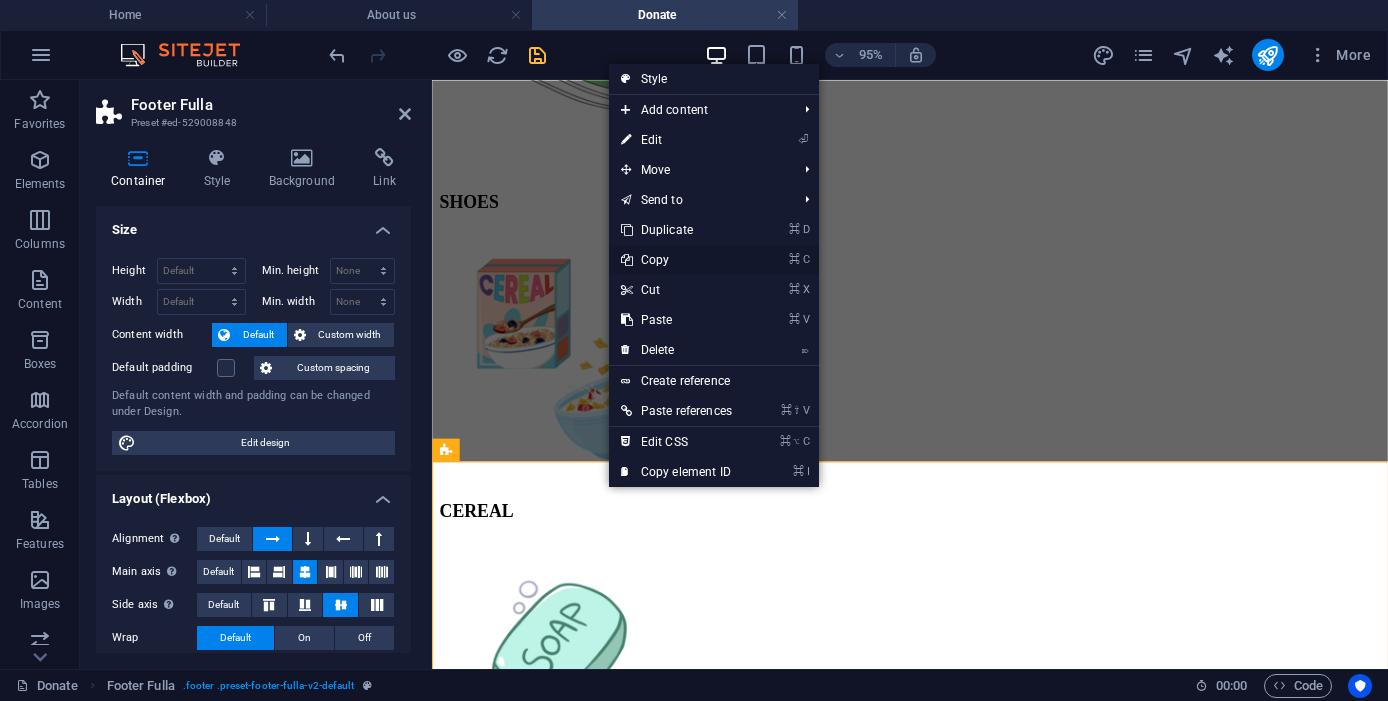 click on "⌘ C  Copy" at bounding box center (676, 260) 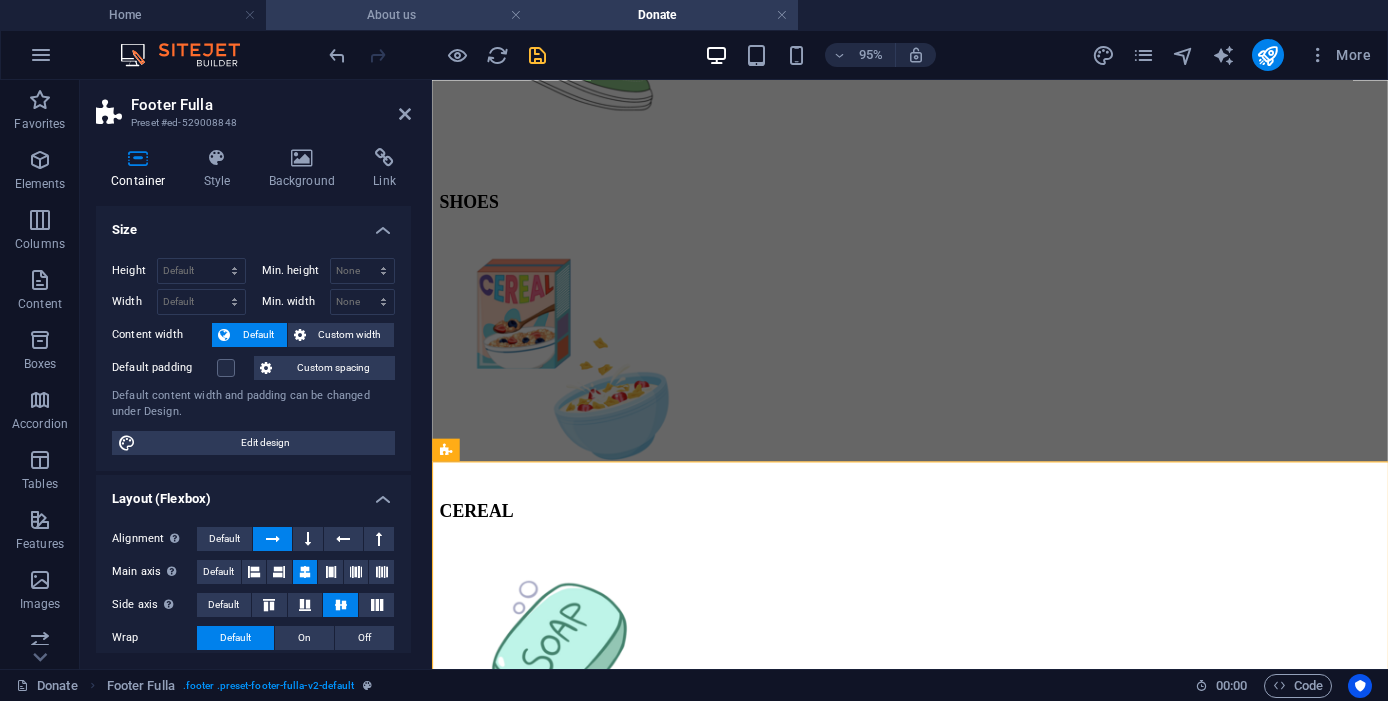click on "About us" at bounding box center [399, 15] 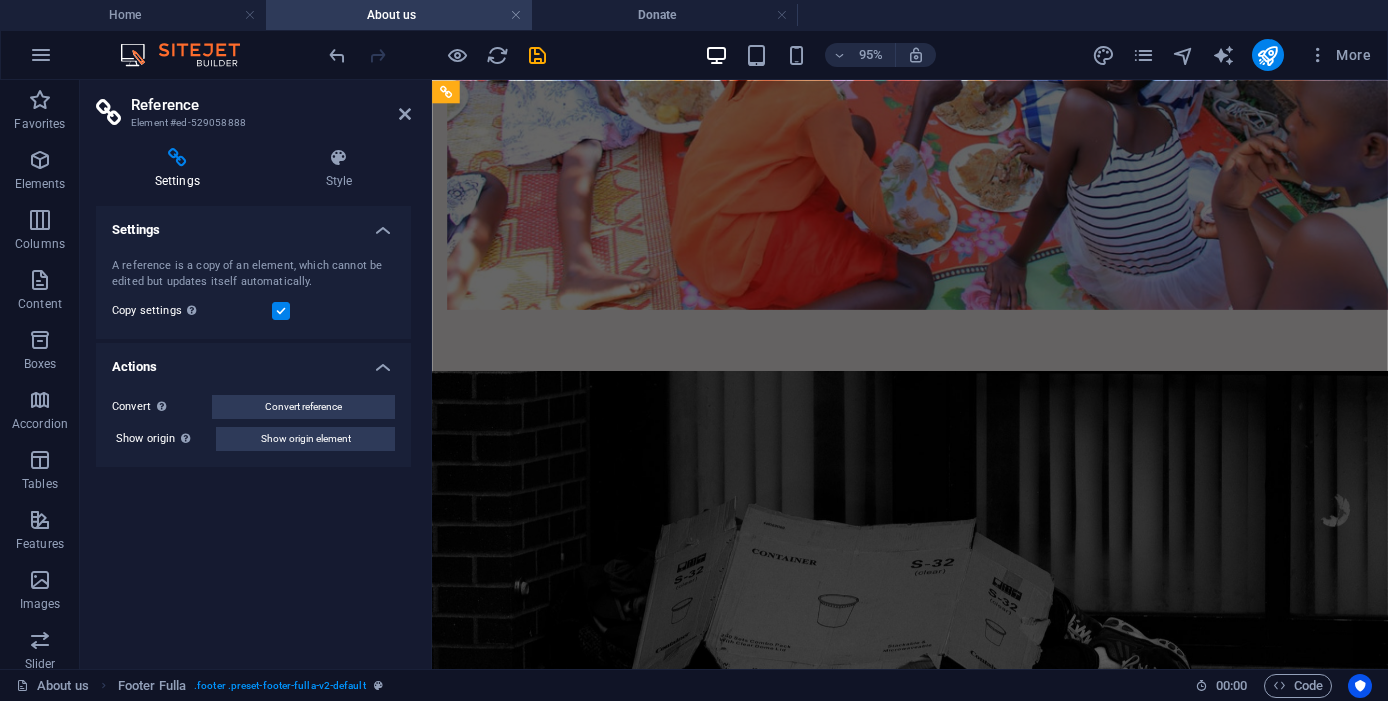 scroll, scrollTop: 0, scrollLeft: 0, axis: both 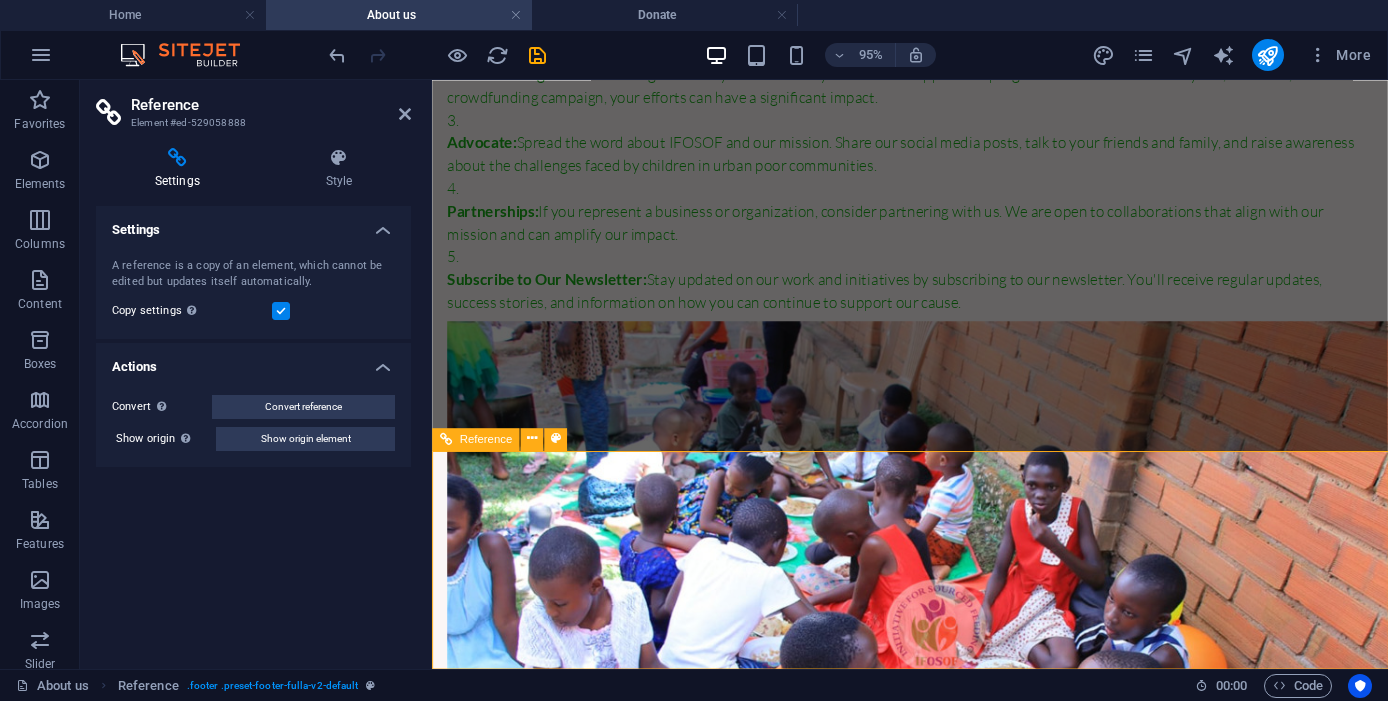 click on "Home About us What we do Projects Volunteers Donate INITIATIVE FOR SOURCED FEEDING (IFOSOF) © [YEAR] All Rights Reserved | Licensed in Uganda by the NGO Bureau. Permit No: INDP0005381NB" at bounding box center [935, 2852] 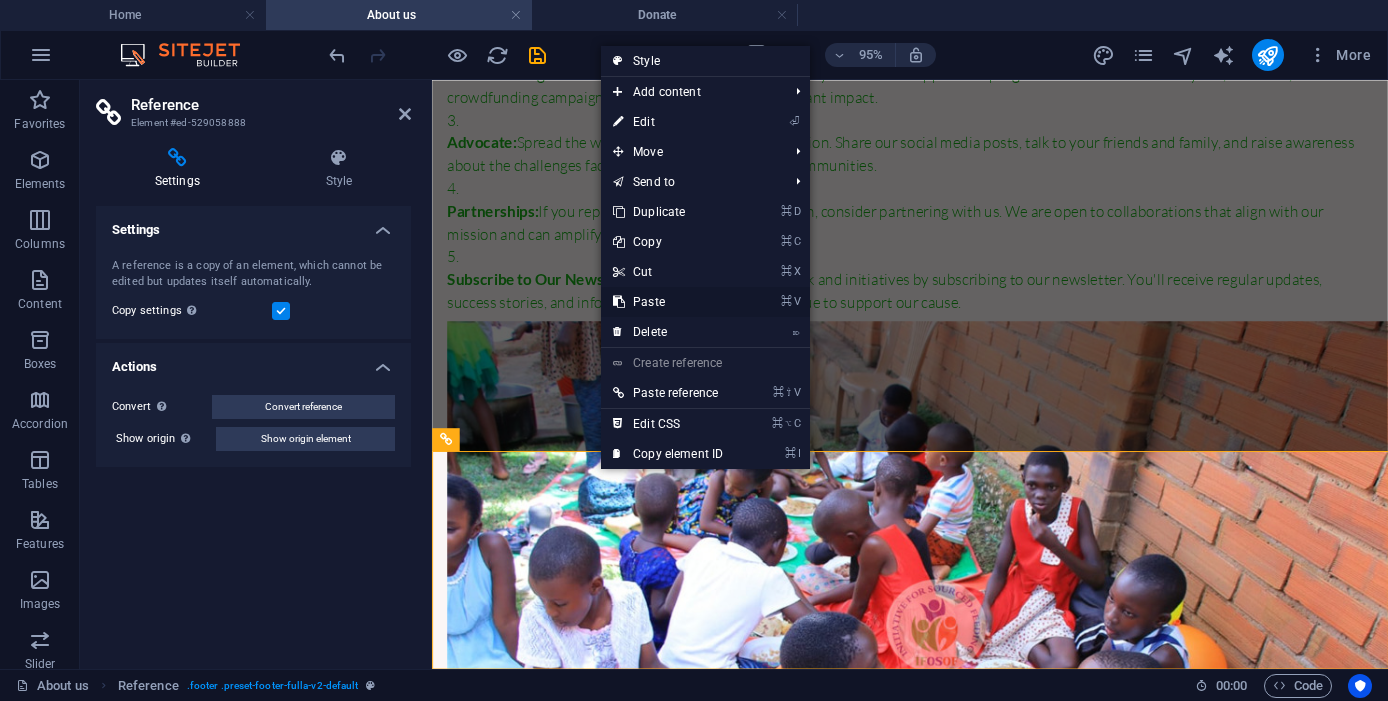 click on "⌘ V  Paste" at bounding box center [668, 302] 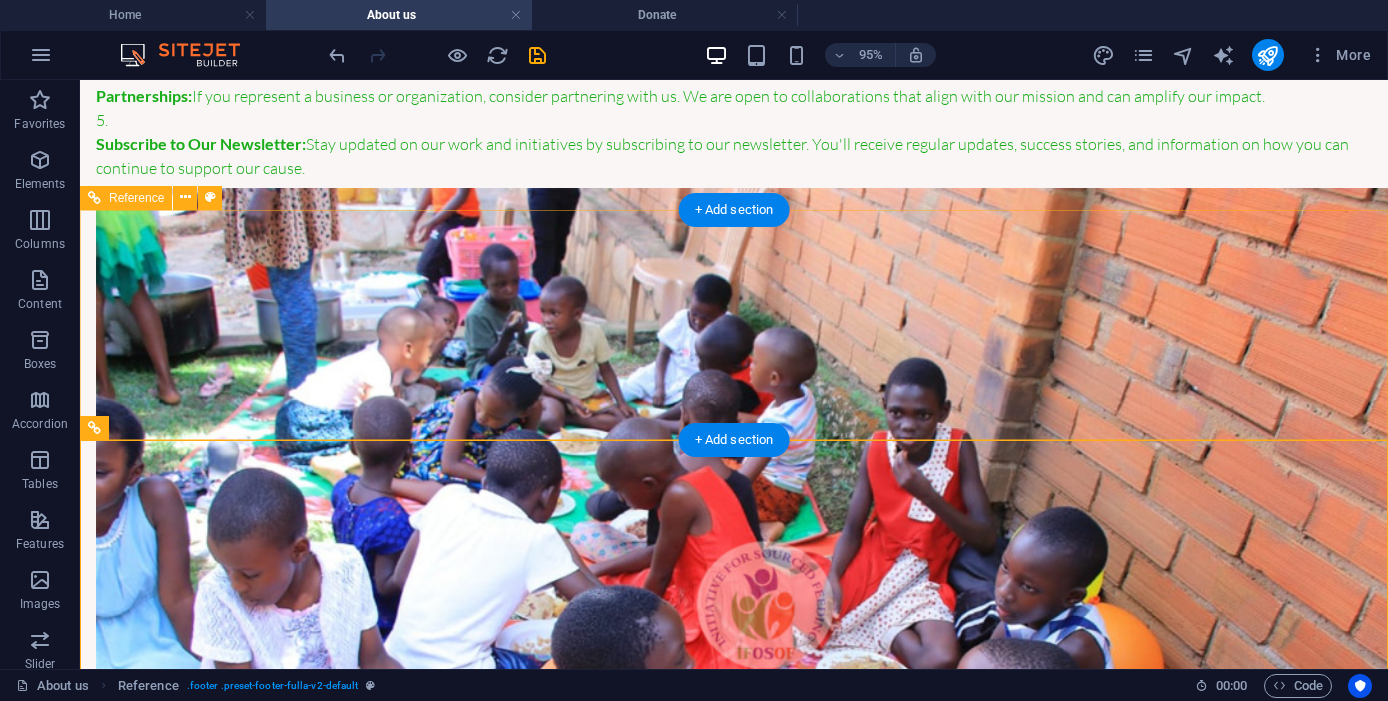 scroll, scrollTop: 9232, scrollLeft: 0, axis: vertical 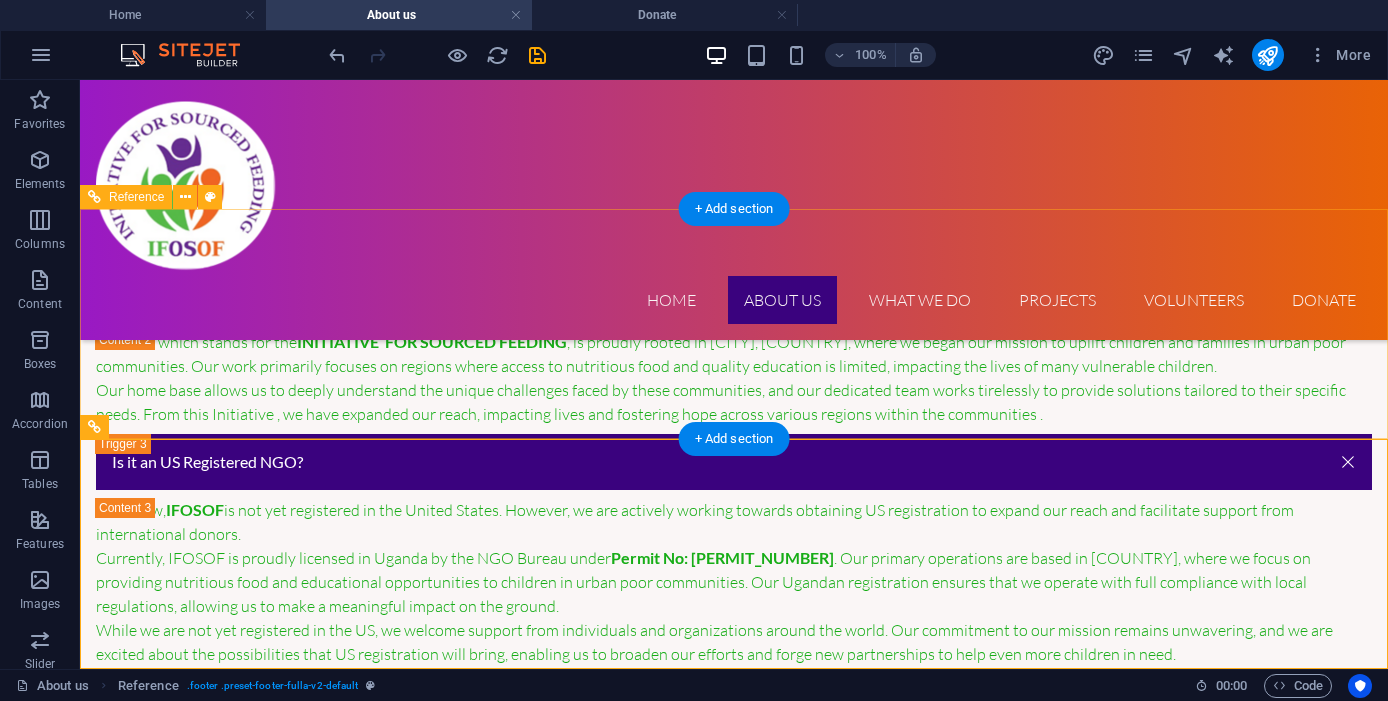 click on "Home About us What we do Projects Volunteers Donate INITIATIVE FOR SOURCED FEEDING (IFOSOF) © [YEAR] All Rights Reserved | Licensed in Uganda by the NGO Bureau. Permit No: INDP0005381NB" at bounding box center (734, 4093) 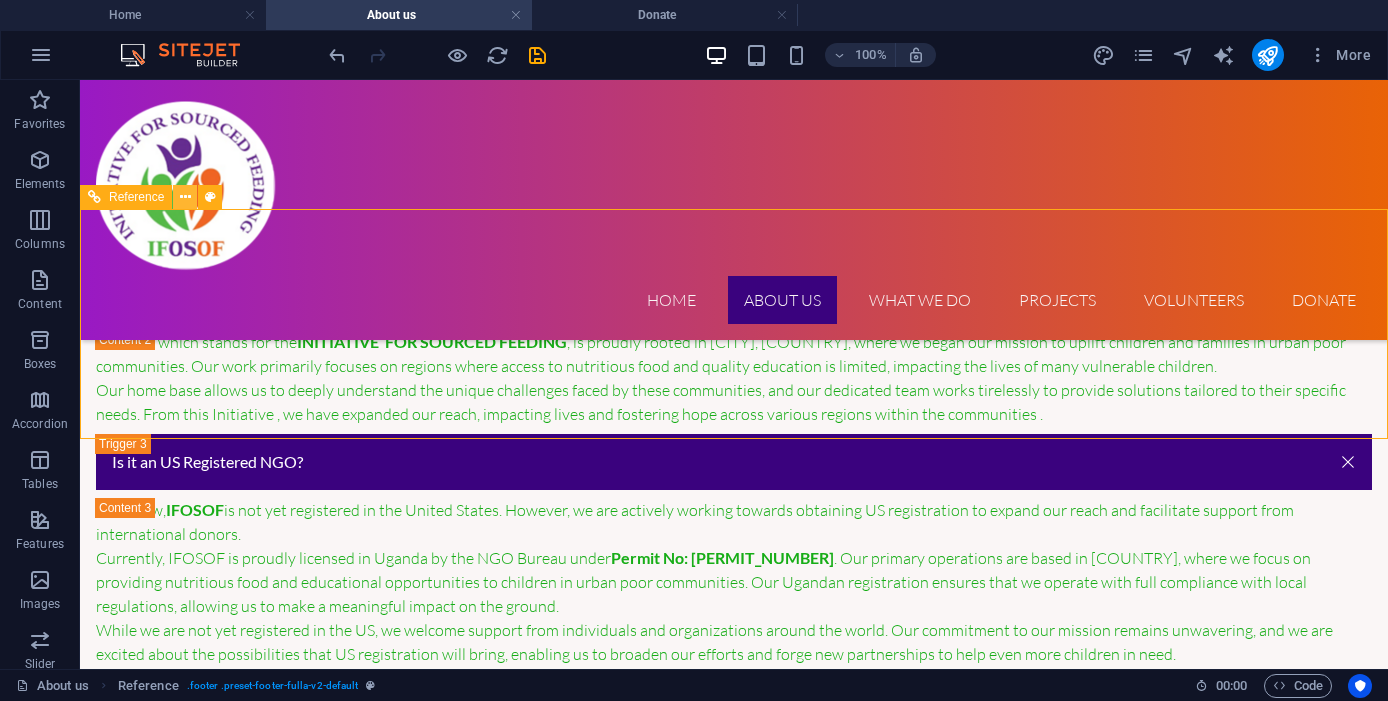 click at bounding box center (185, 197) 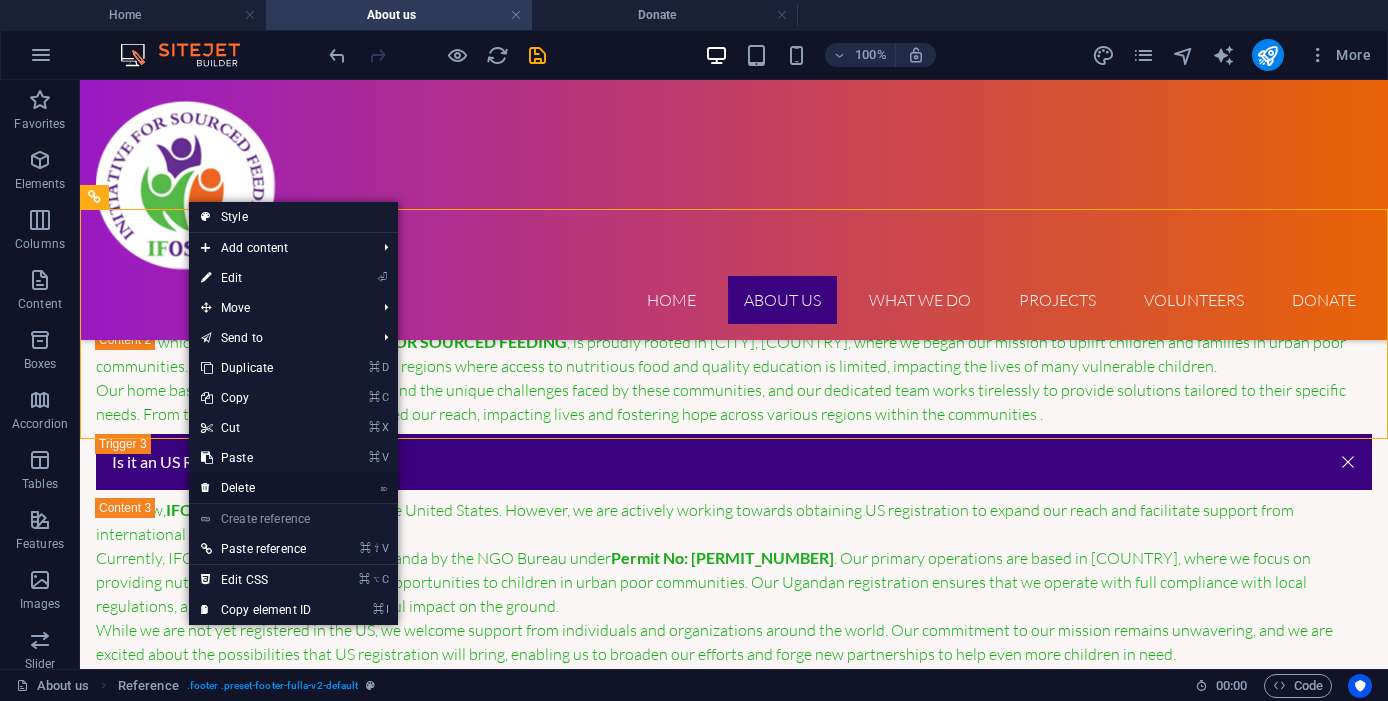 click on "⌦  Delete" at bounding box center (256, 488) 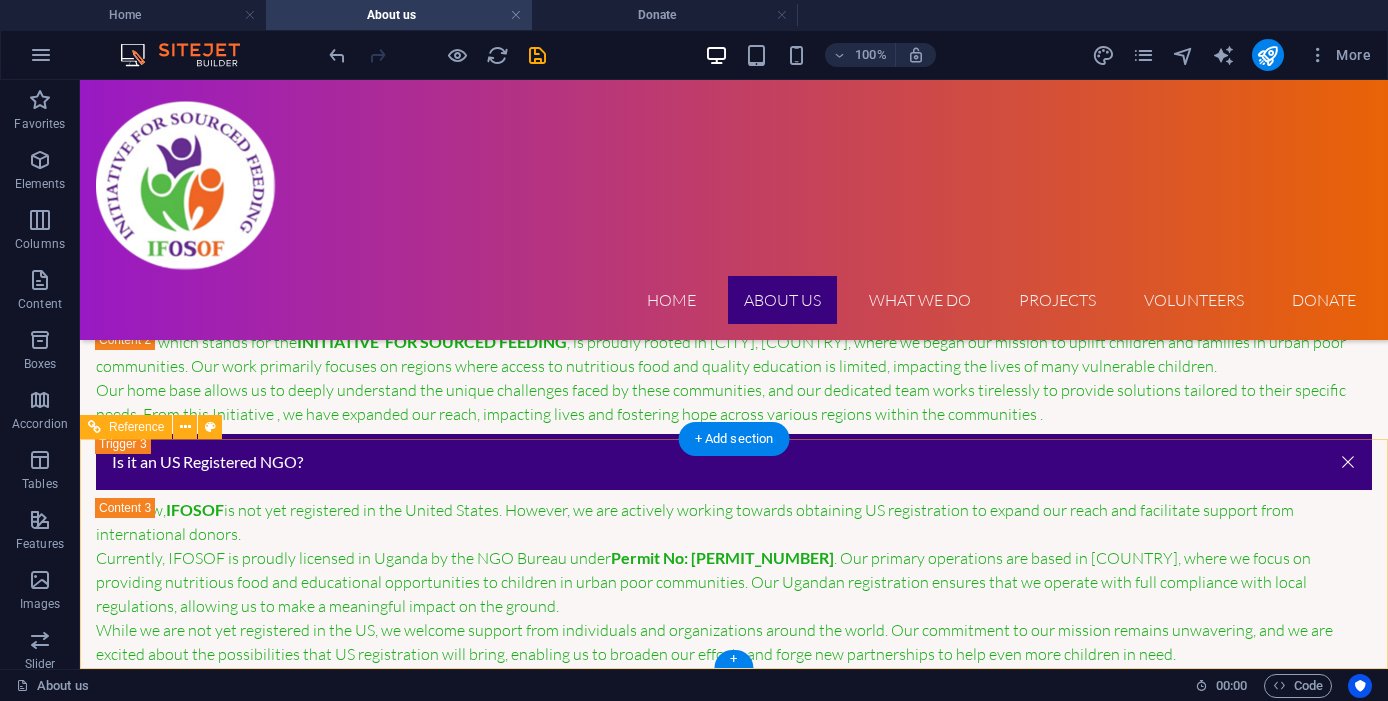 scroll, scrollTop: 9002, scrollLeft: 0, axis: vertical 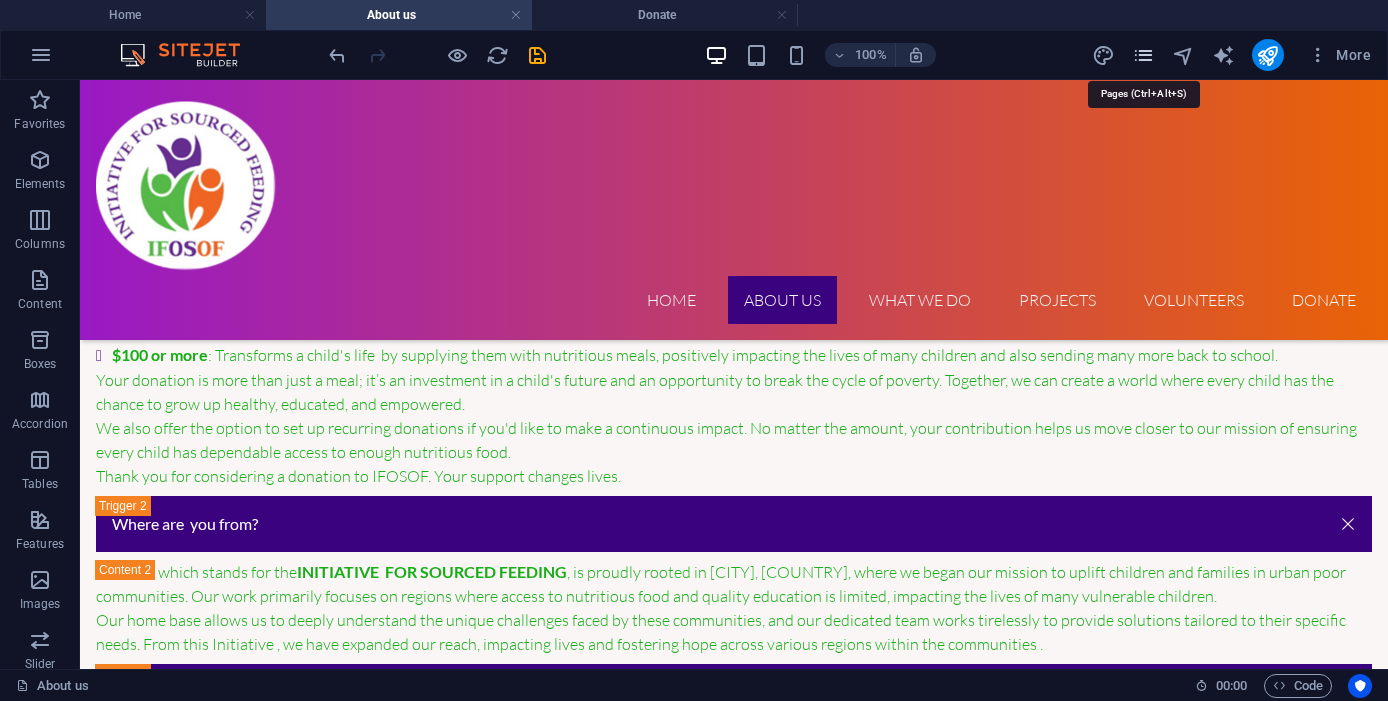 click at bounding box center [1143, 55] 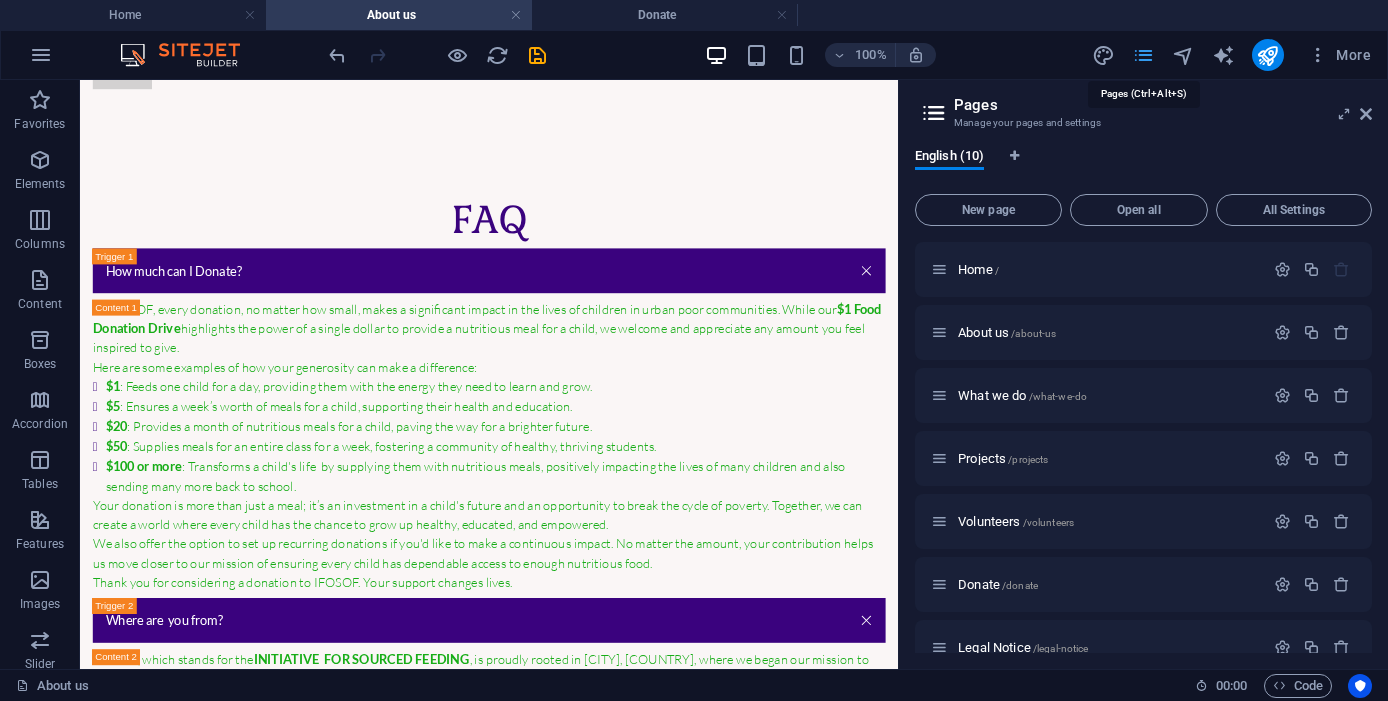 scroll, scrollTop: 10297, scrollLeft: 0, axis: vertical 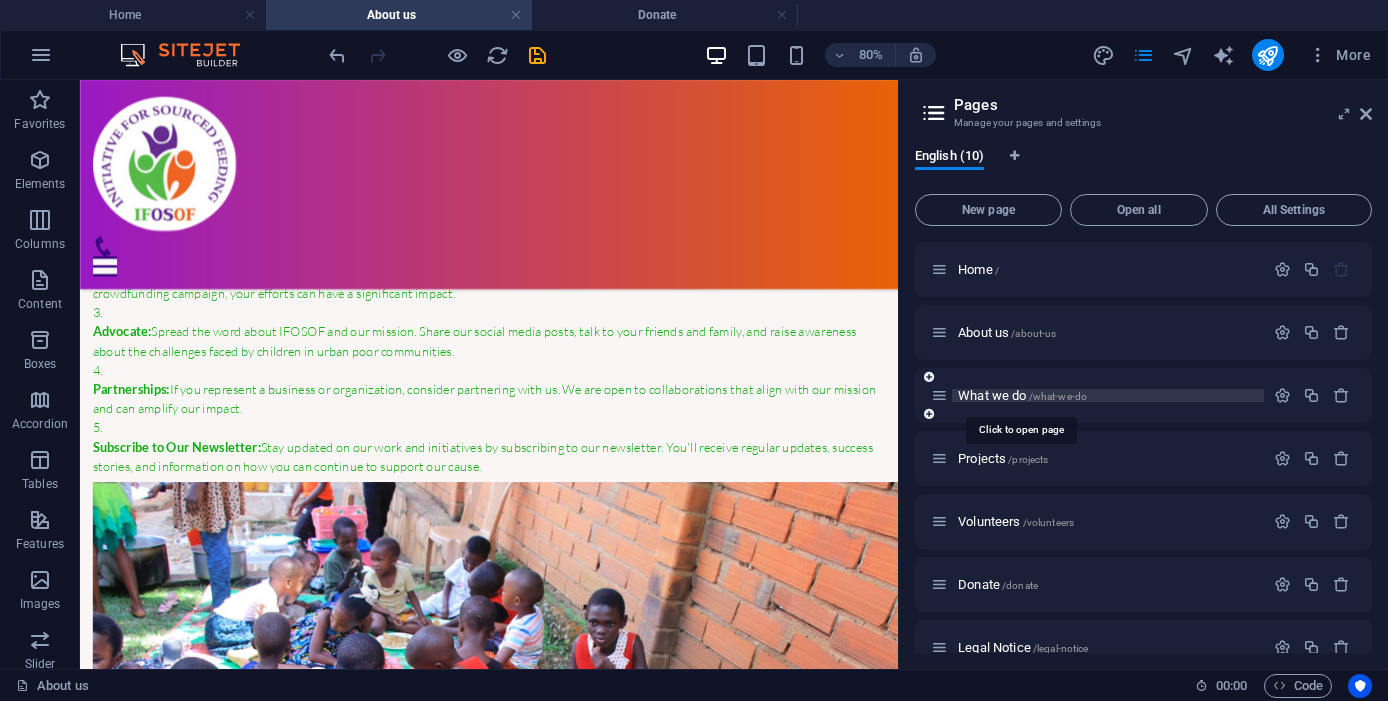 click on "What we do /what-we-do" at bounding box center [1022, 395] 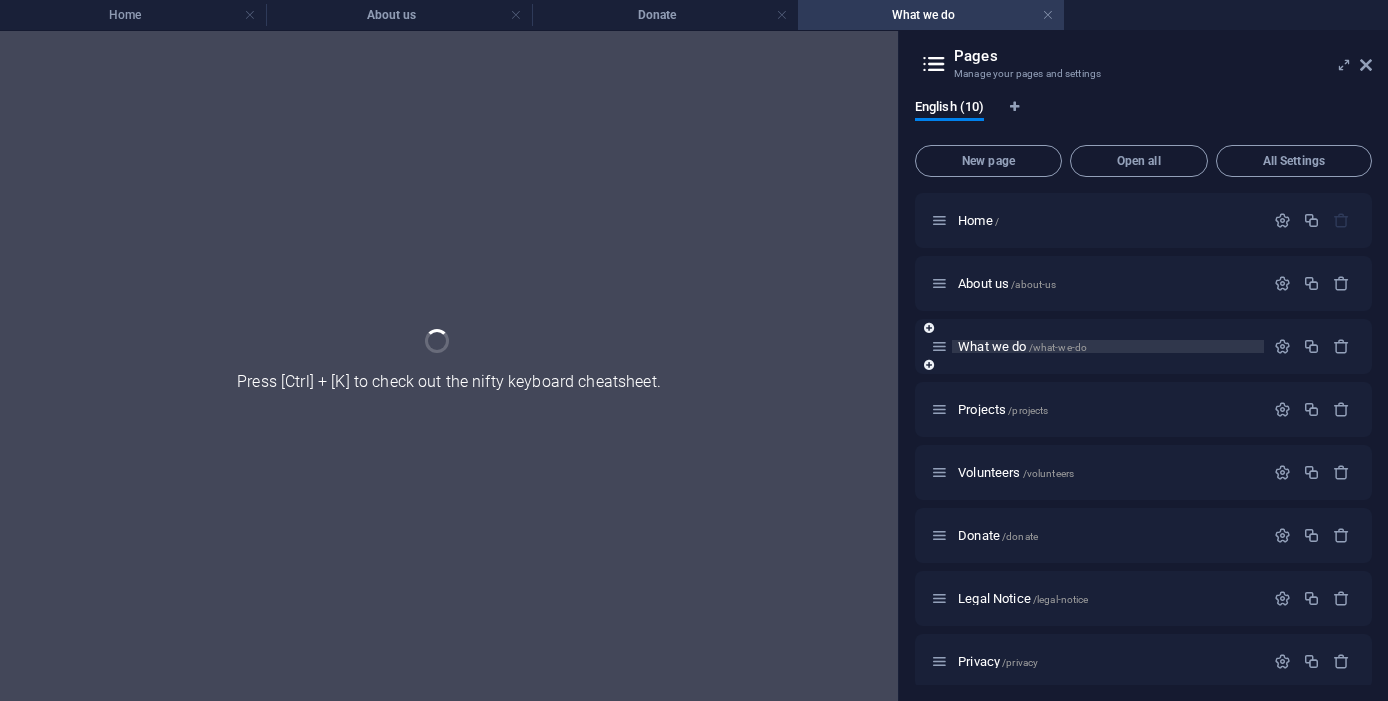 scroll, scrollTop: 0, scrollLeft: 0, axis: both 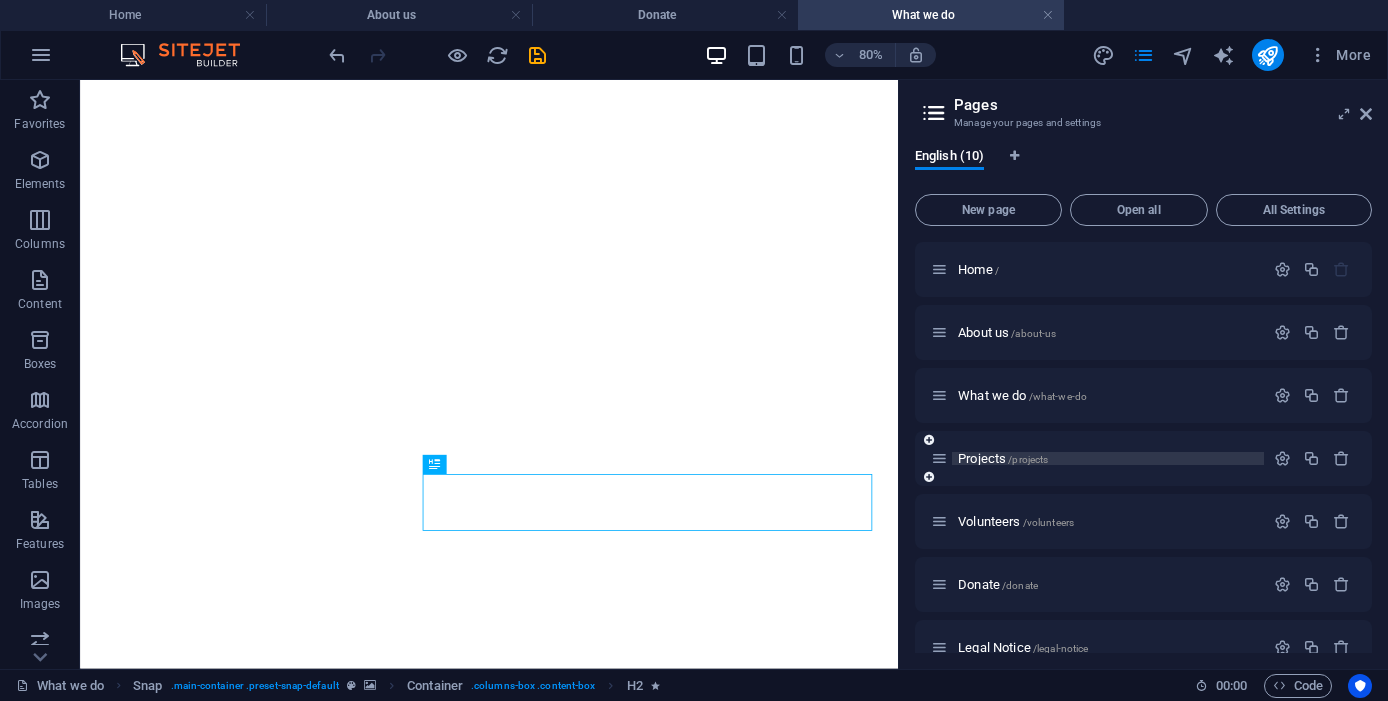 click on "Projects /projects" at bounding box center (1003, 458) 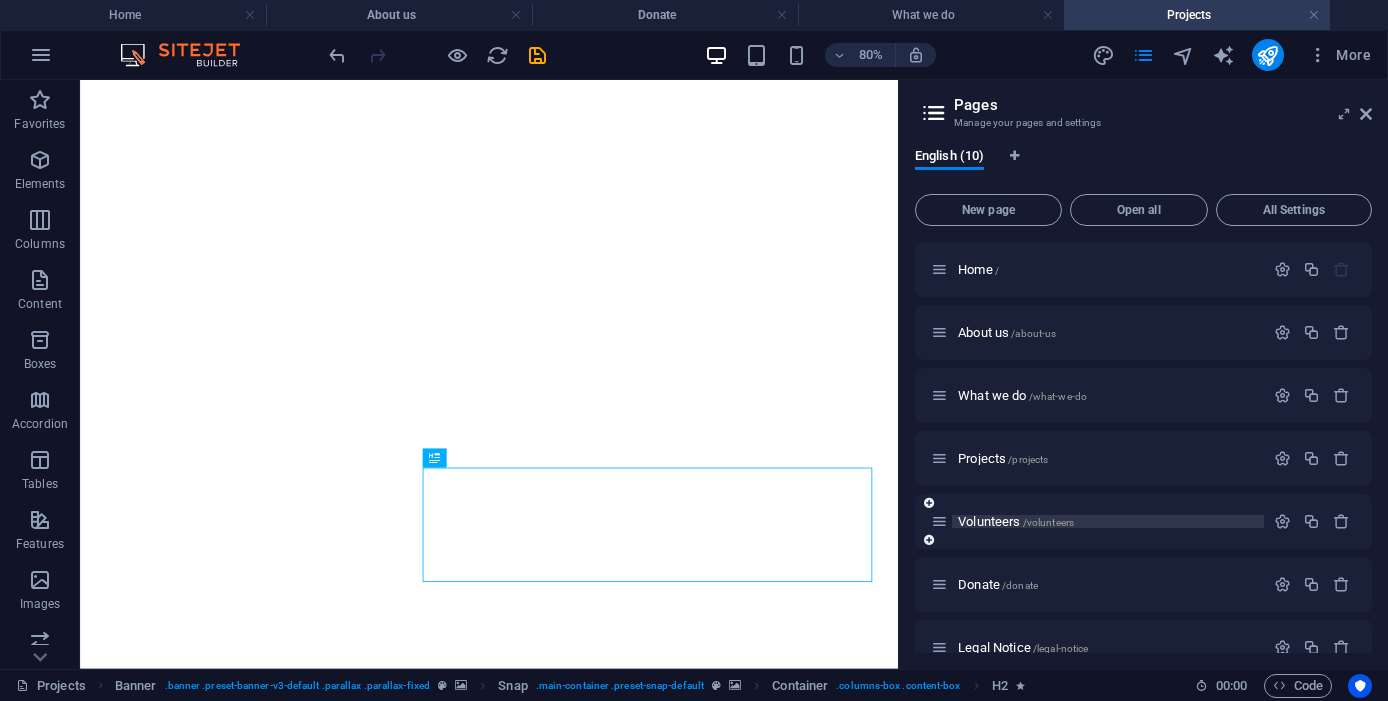click on "Volunteers /volunteers" at bounding box center [1016, 521] 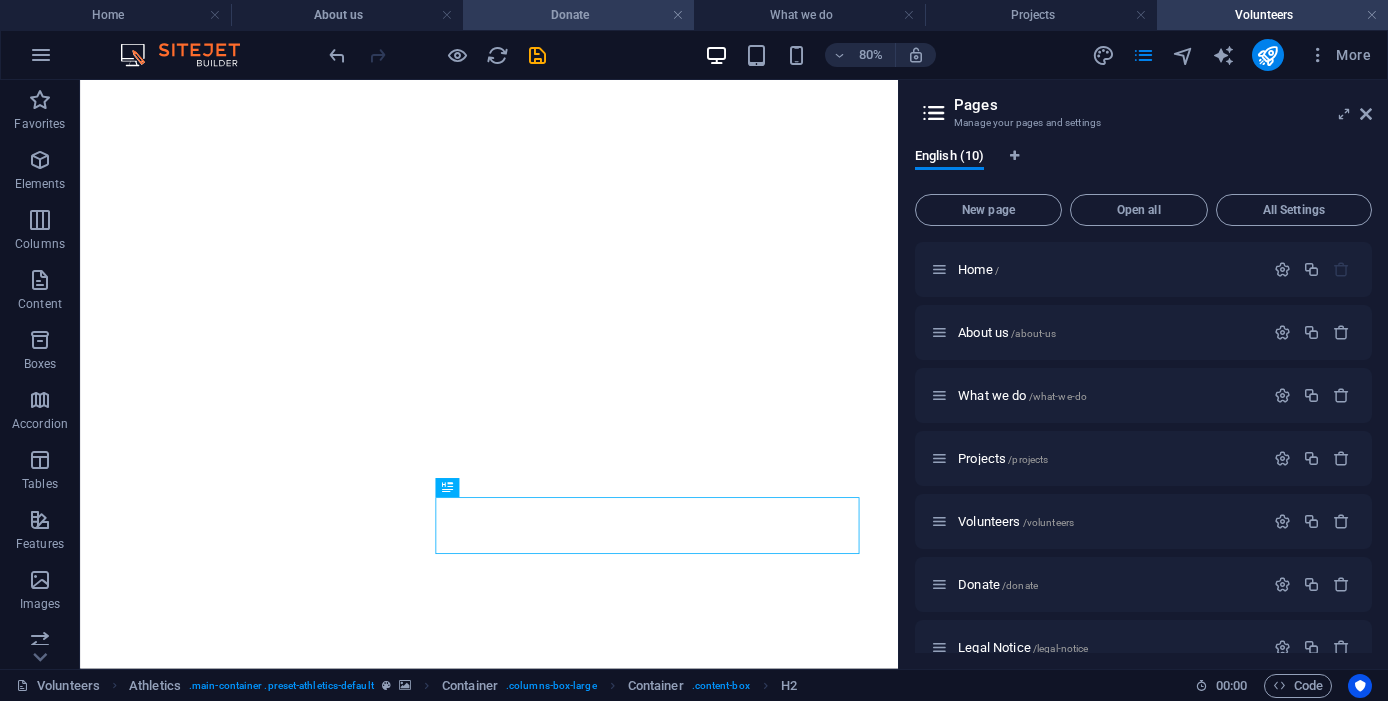 click on "Donate" at bounding box center (578, 15) 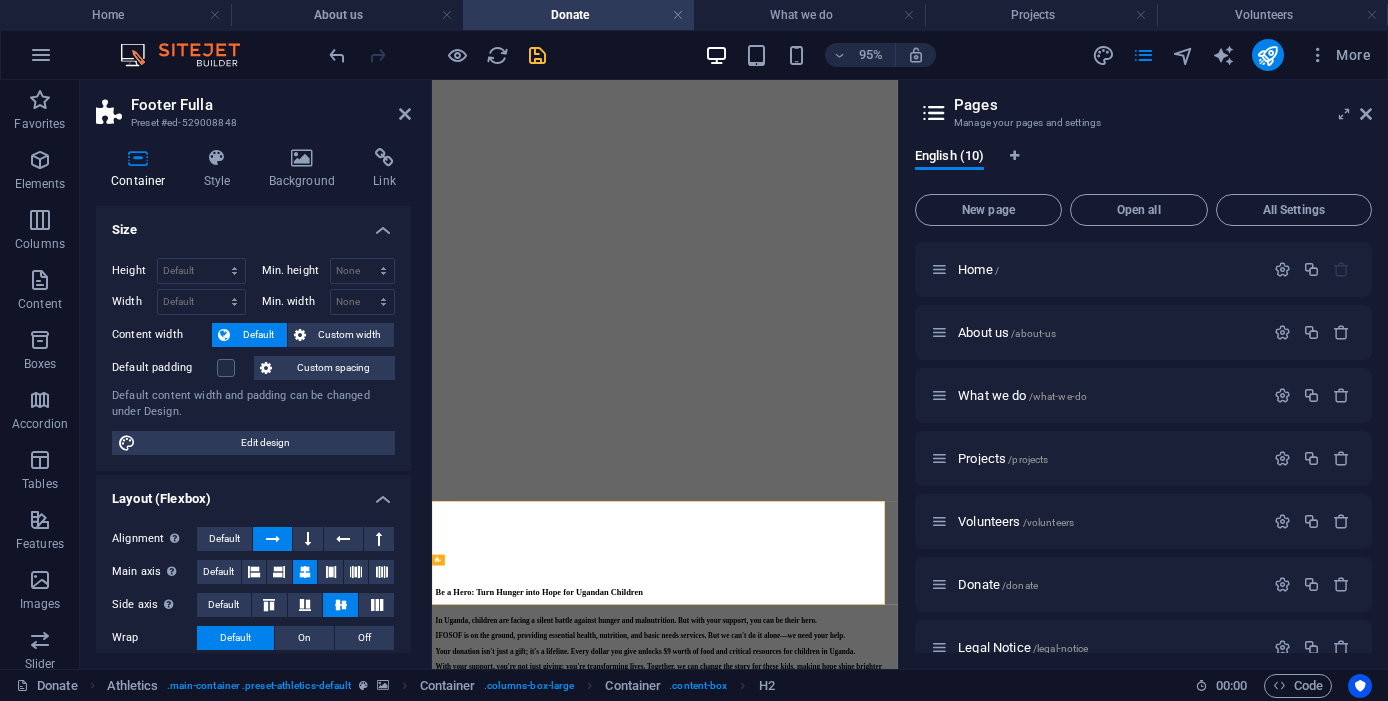 scroll, scrollTop: 4194, scrollLeft: 0, axis: vertical 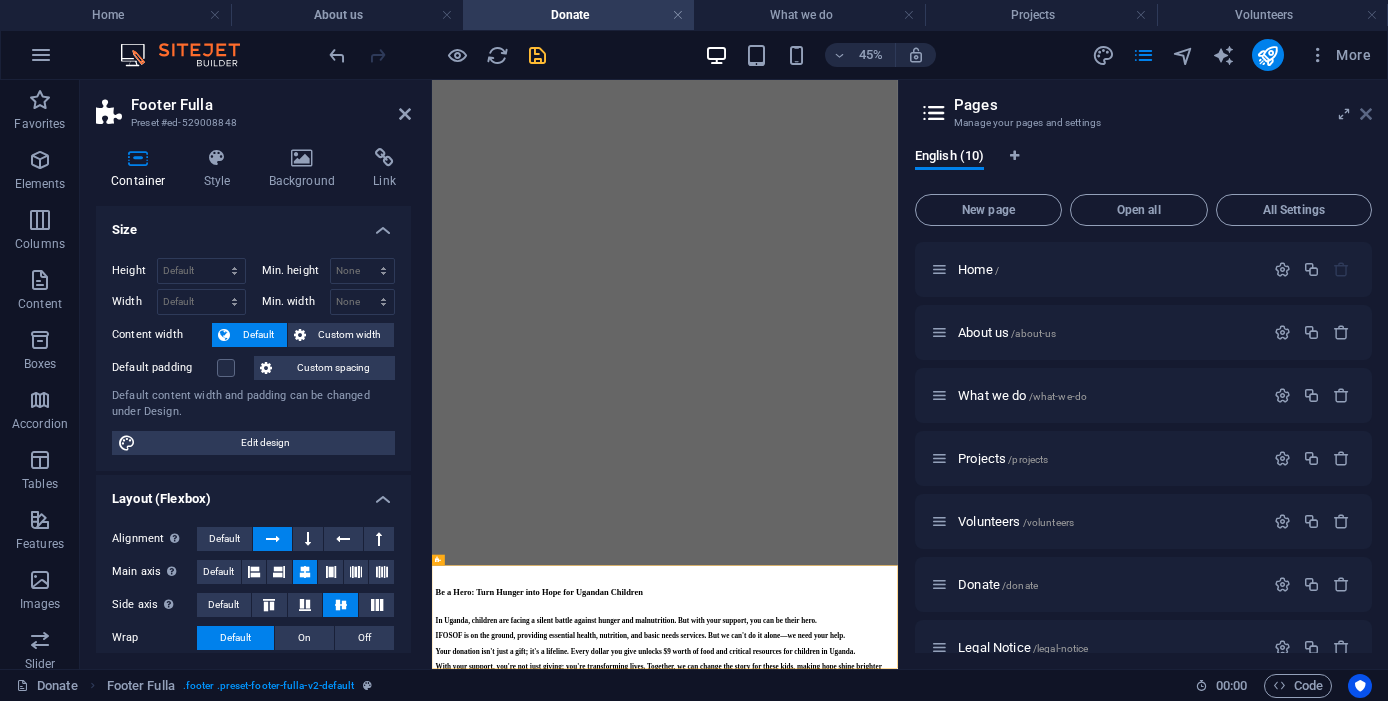 click at bounding box center (1366, 114) 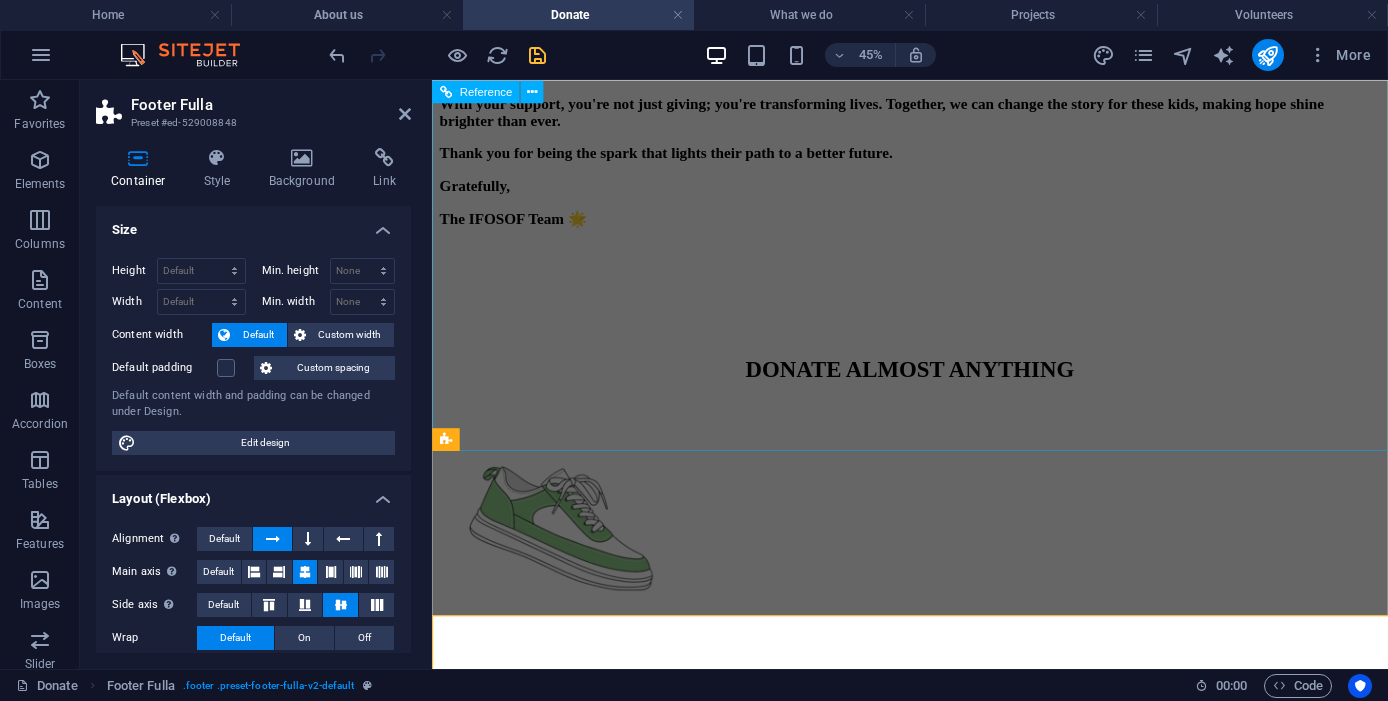 scroll, scrollTop: 4710, scrollLeft: 0, axis: vertical 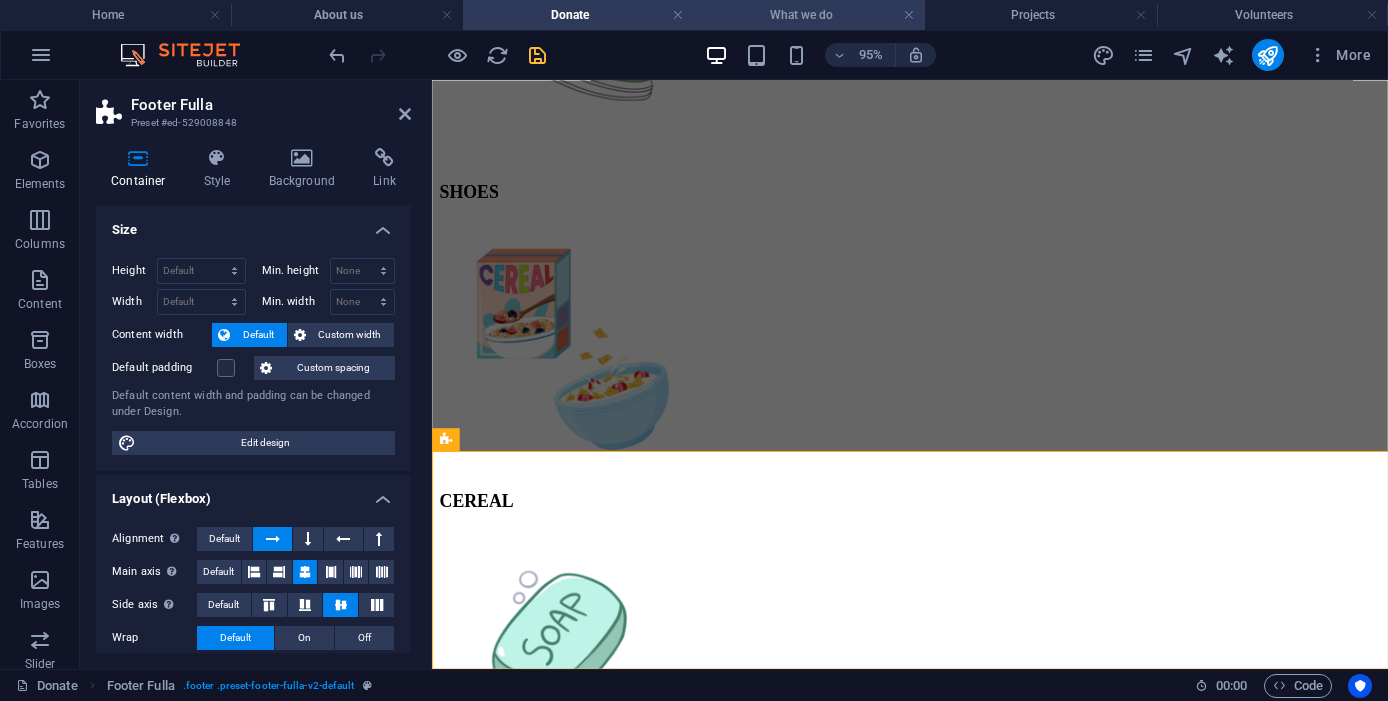 click on "What we do" at bounding box center (809, 15) 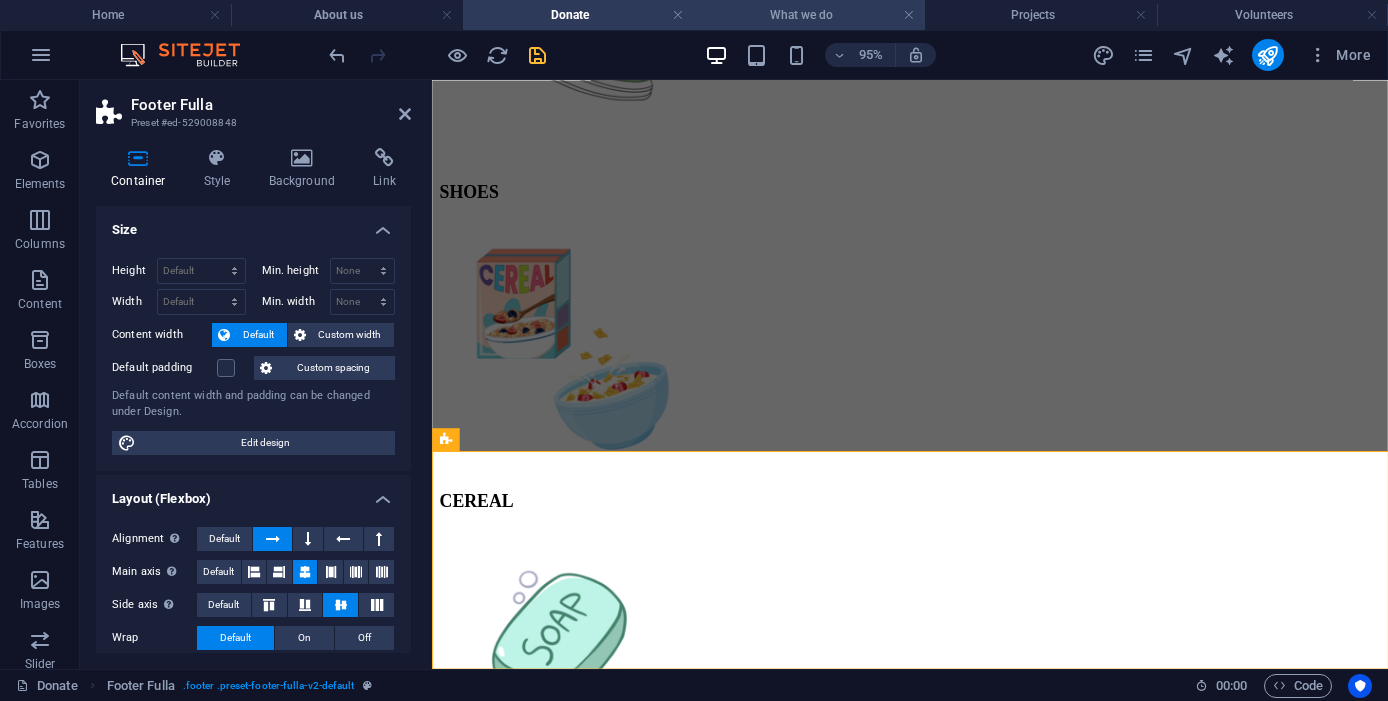 scroll, scrollTop: 0, scrollLeft: 0, axis: both 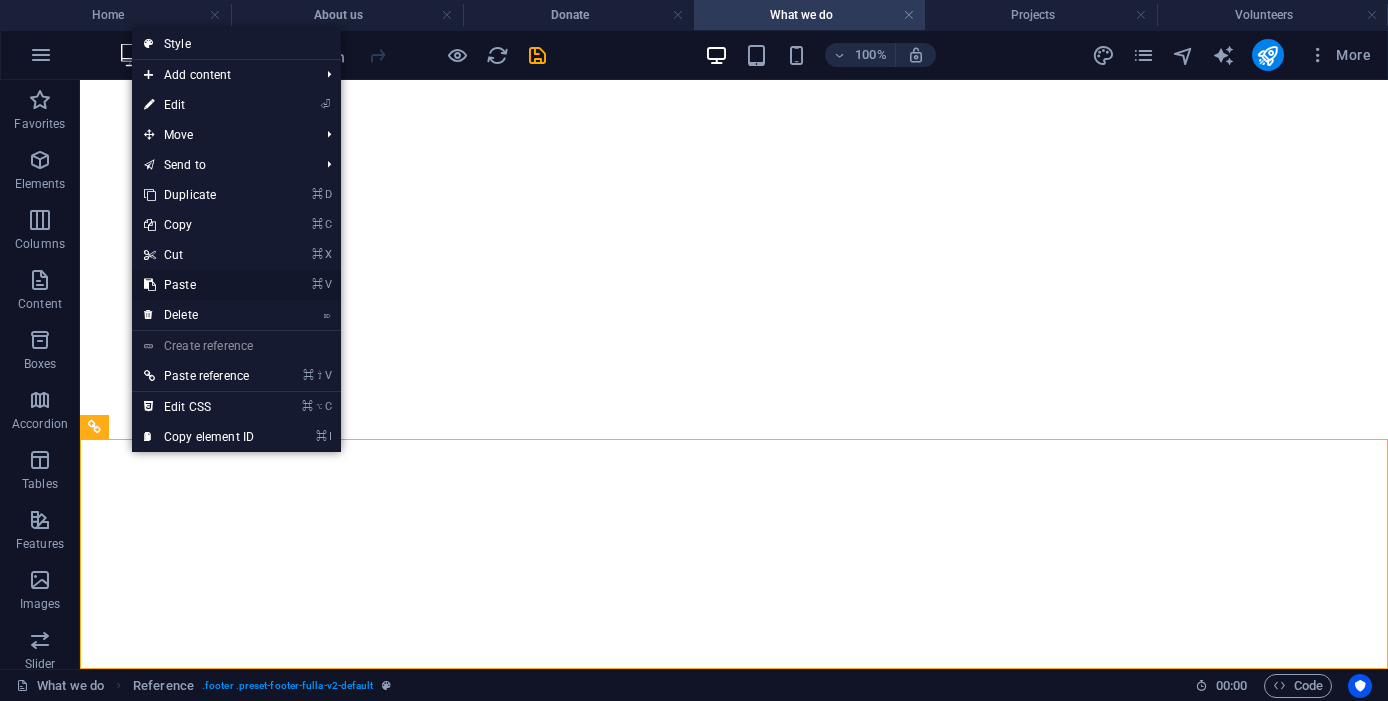 click on "⌘ V  Paste" at bounding box center [199, 285] 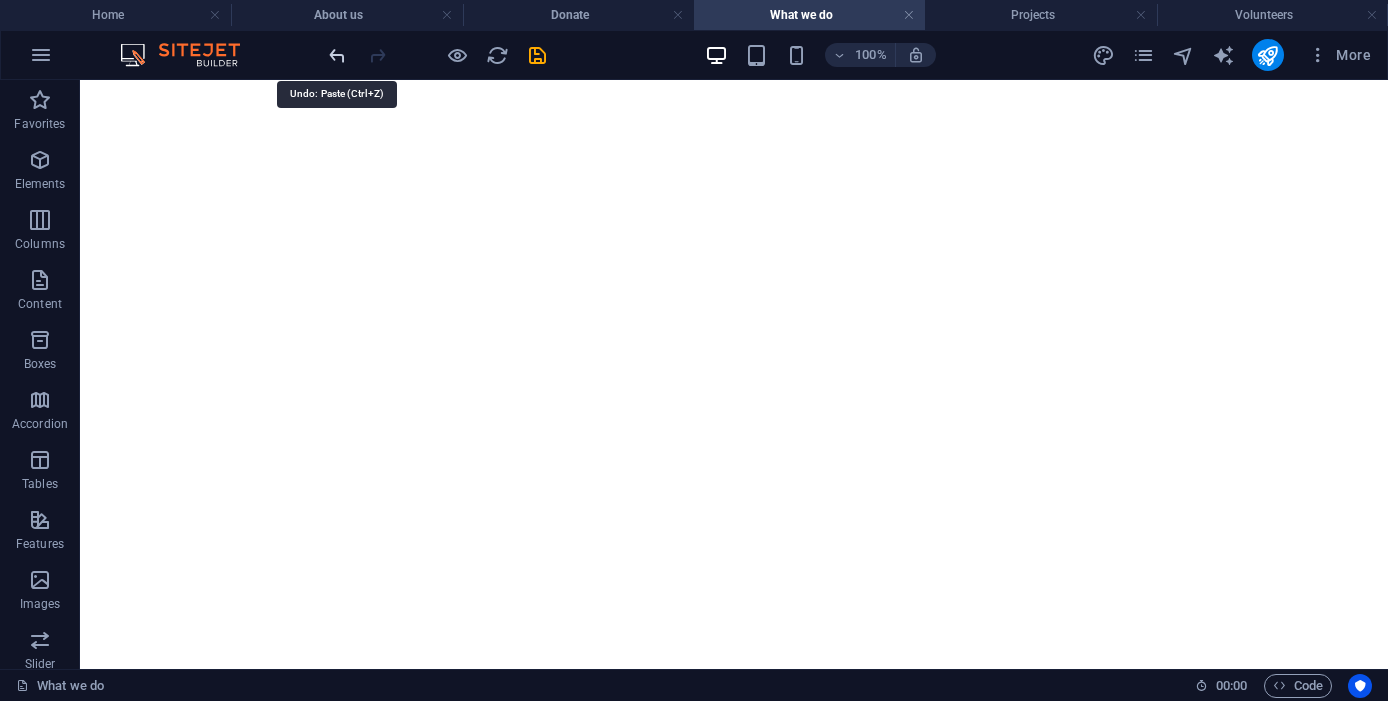 click at bounding box center [337, 55] 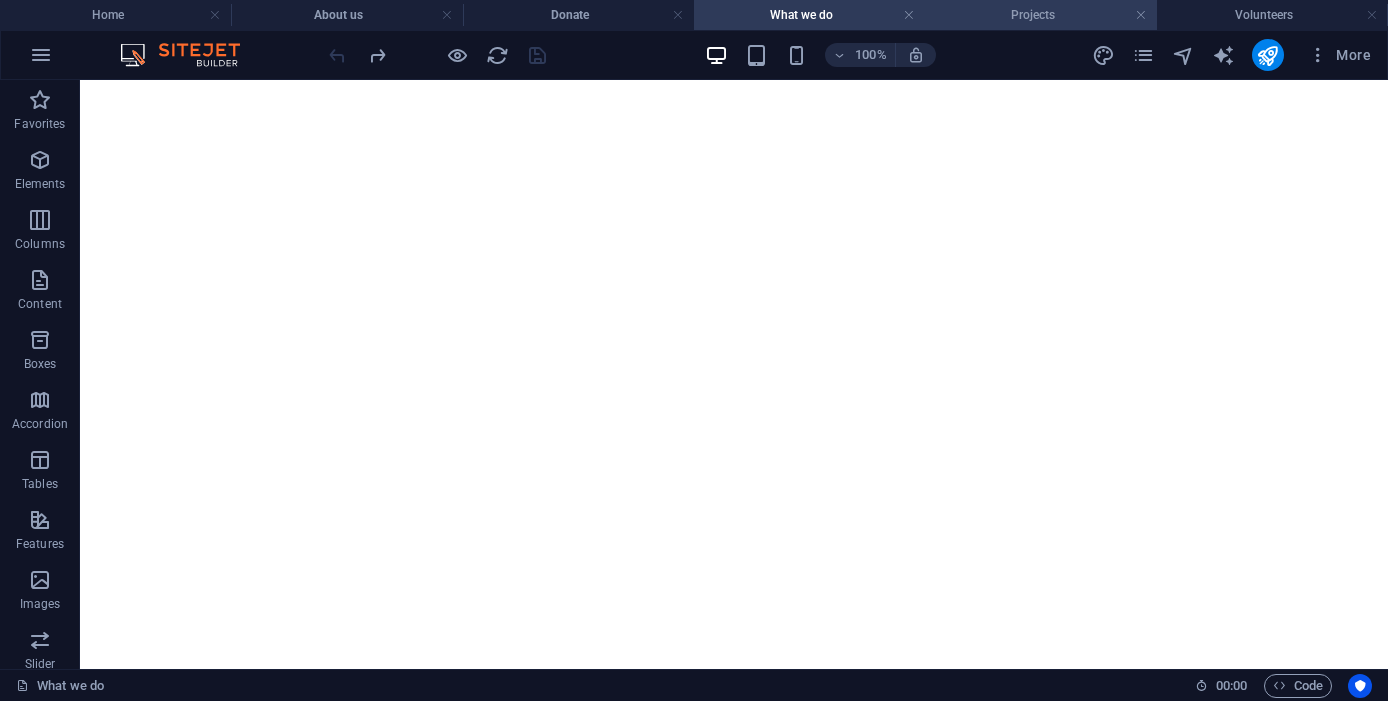 click on "Projects" at bounding box center (1040, 15) 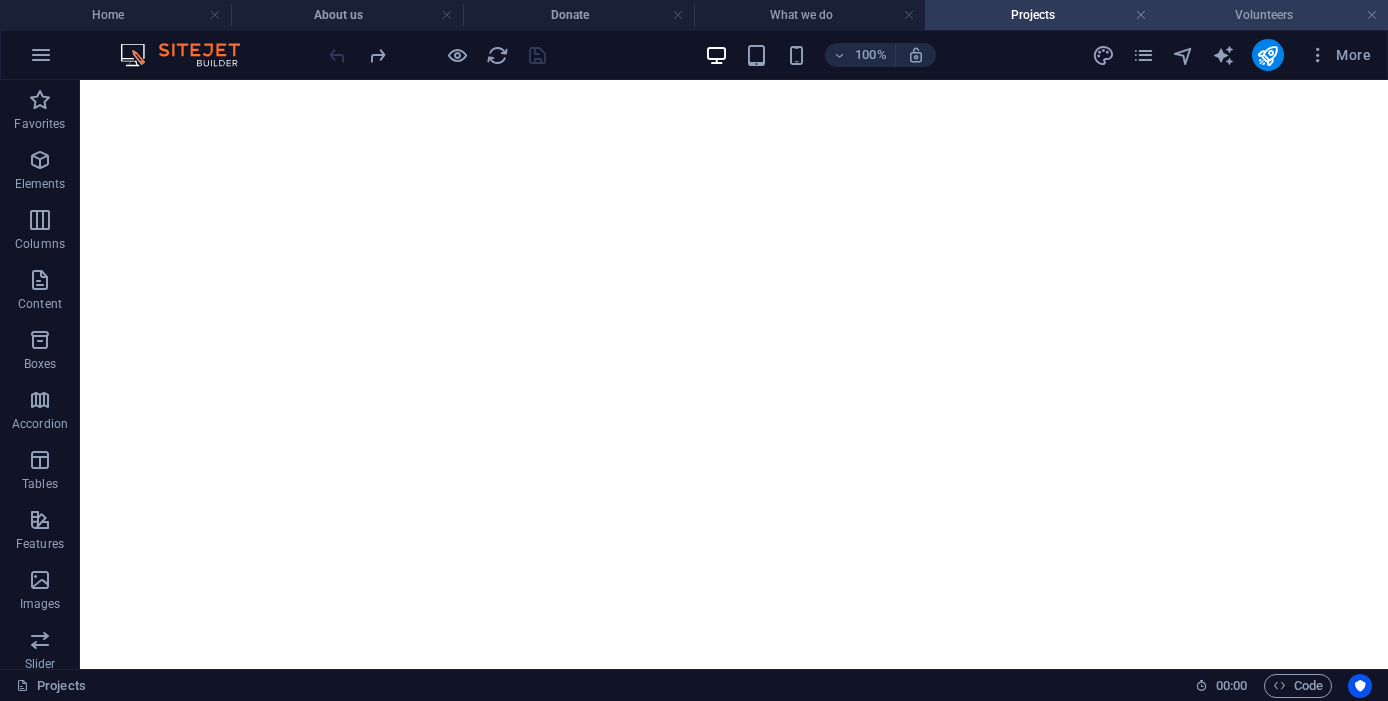 click on "Volunteers" at bounding box center (1272, 15) 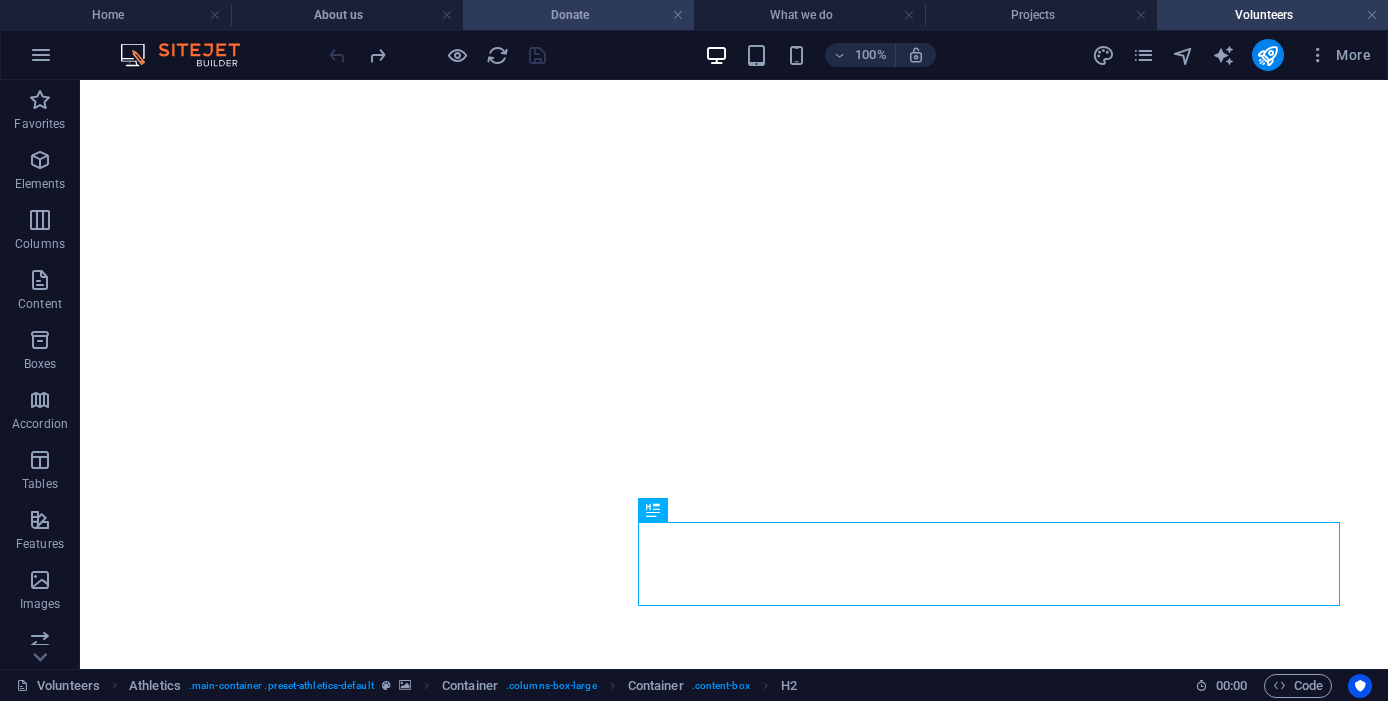 click on "Donate" at bounding box center (578, 15) 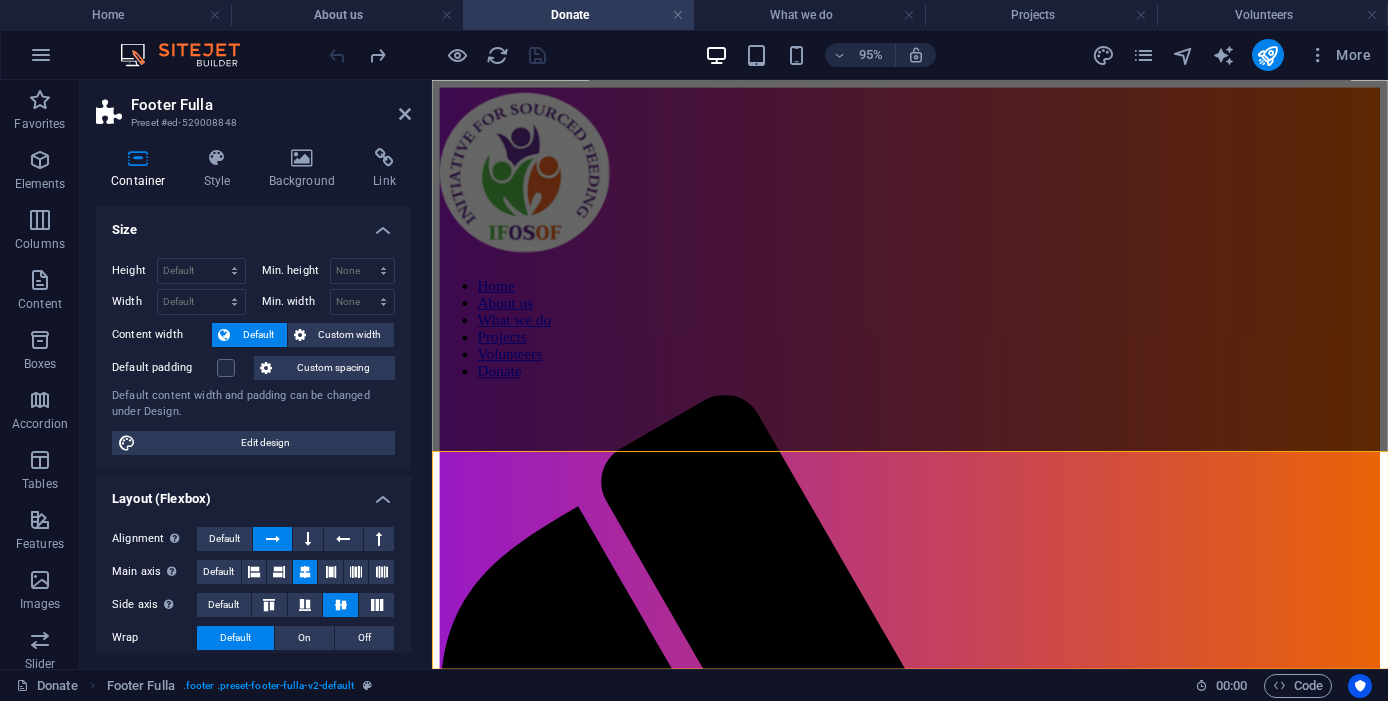 scroll, scrollTop: 4710, scrollLeft: 0, axis: vertical 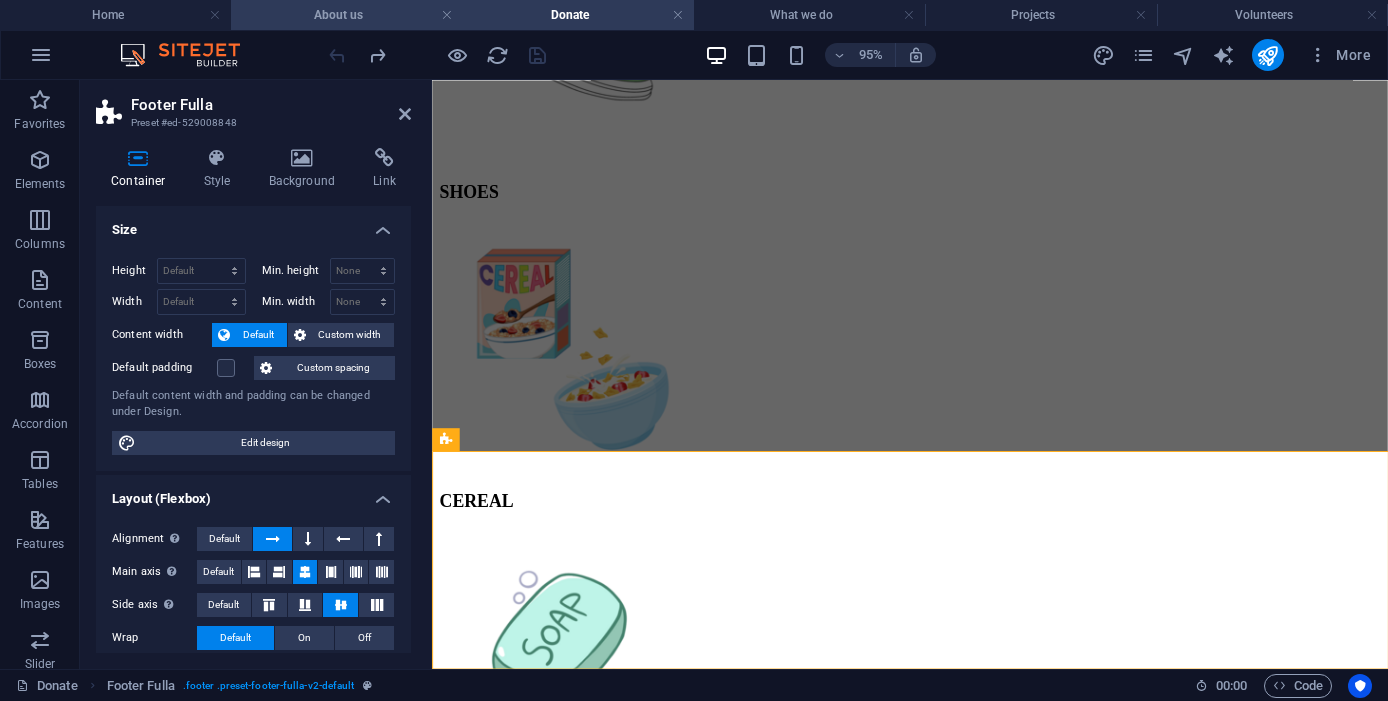 click on "About us" at bounding box center (346, 15) 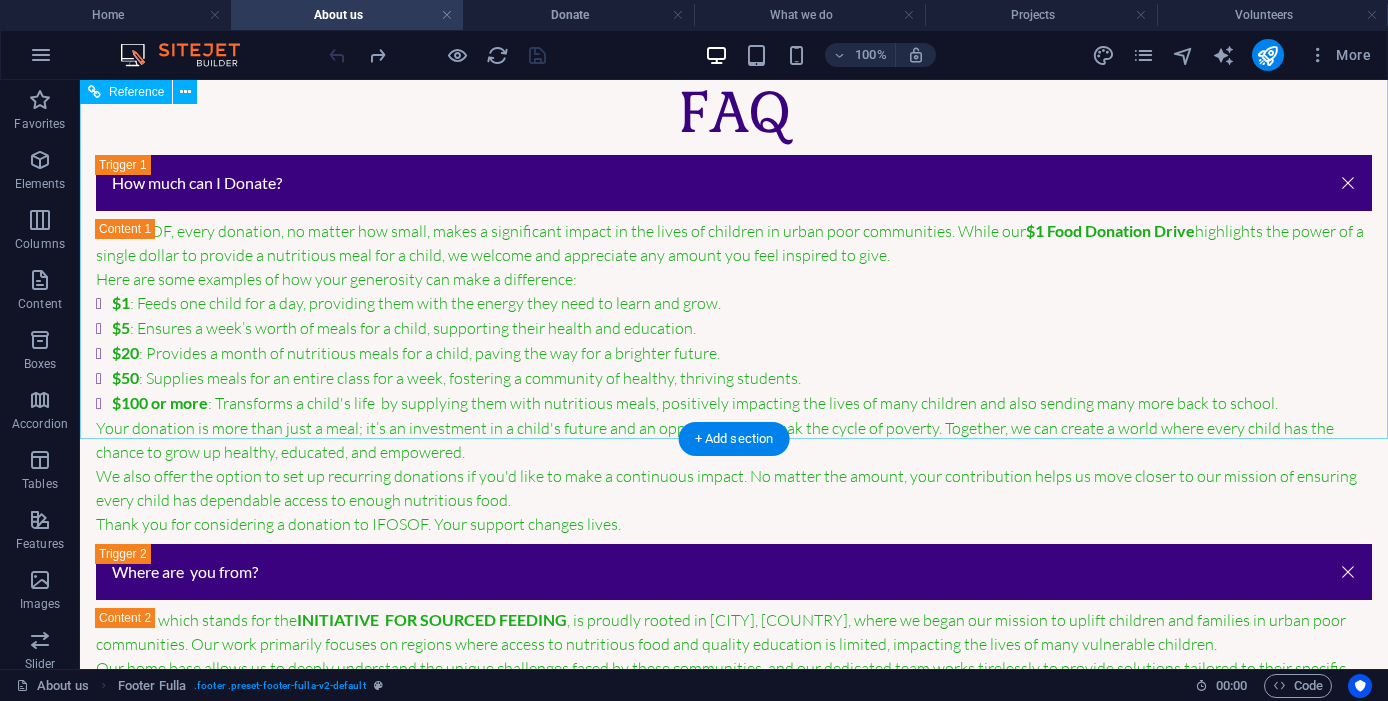 scroll, scrollTop: 0, scrollLeft: 0, axis: both 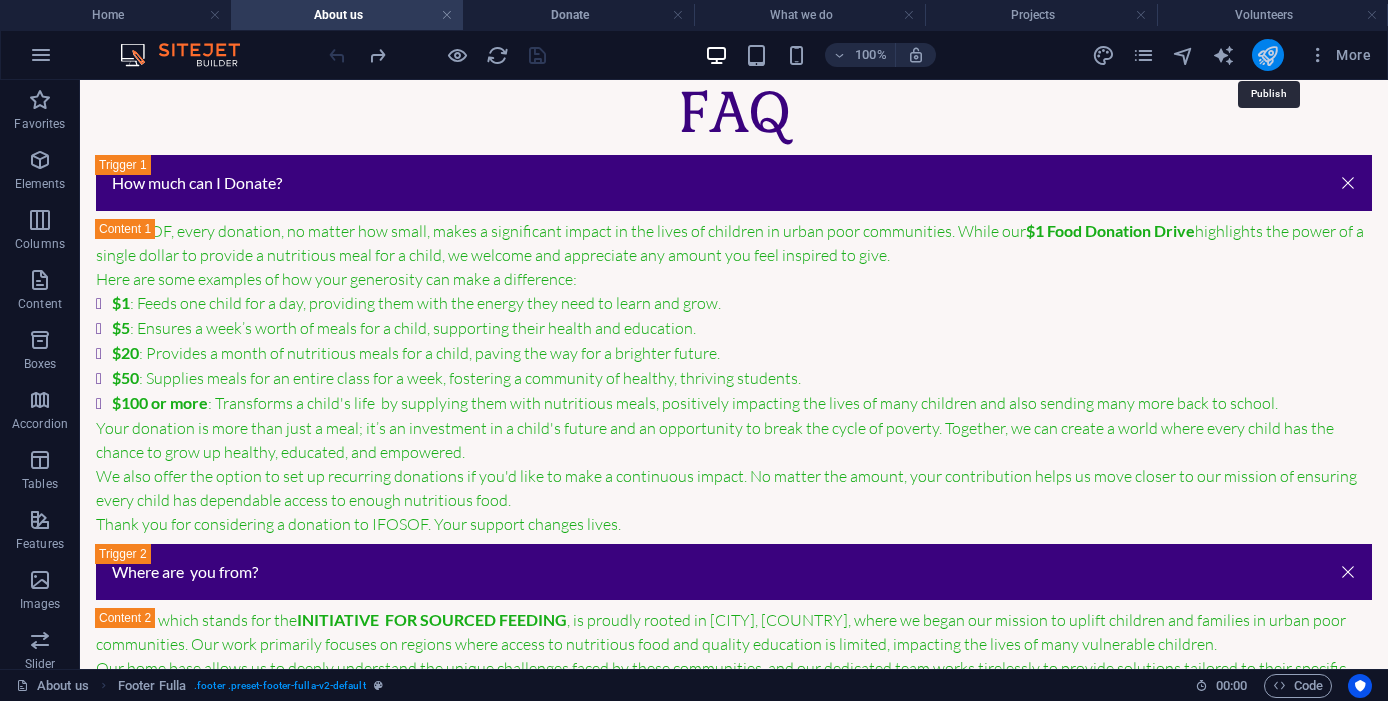 click at bounding box center [1267, 55] 